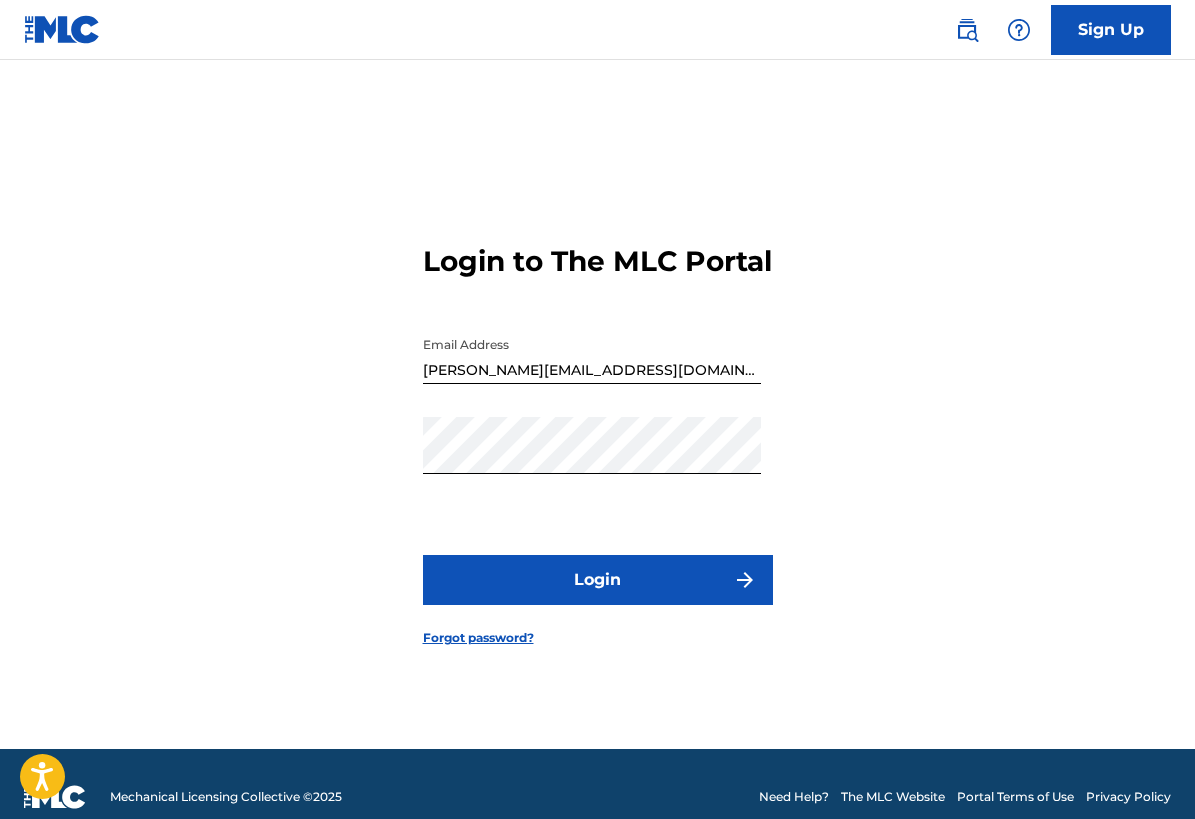 scroll, scrollTop: 0, scrollLeft: 0, axis: both 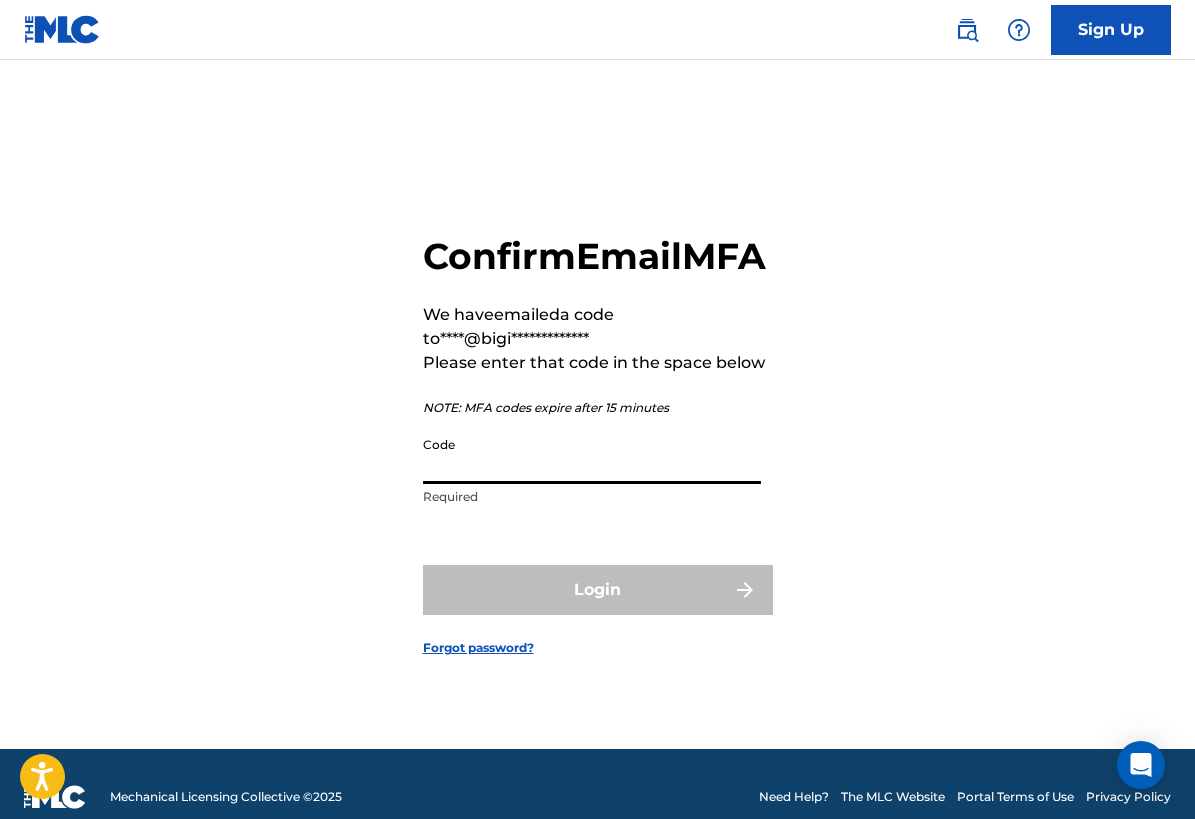 click on "Code" at bounding box center [592, 455] 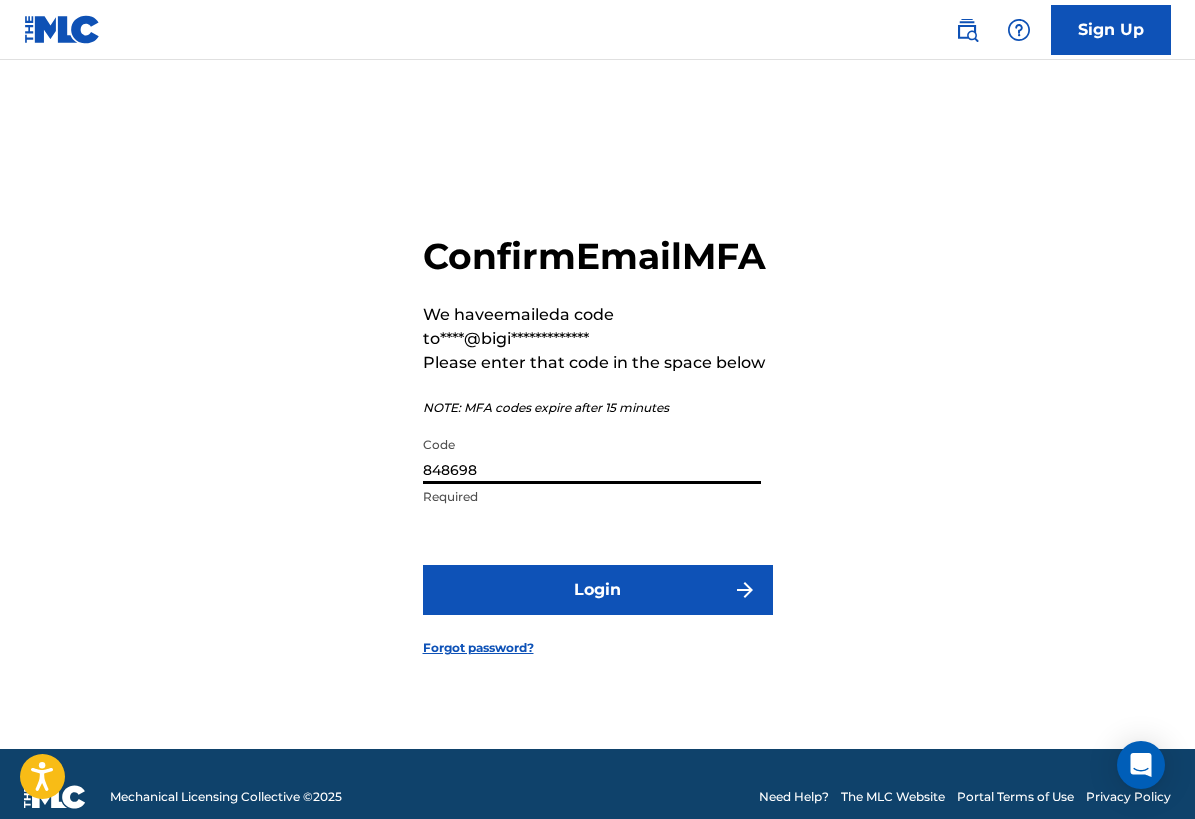 type on "848698" 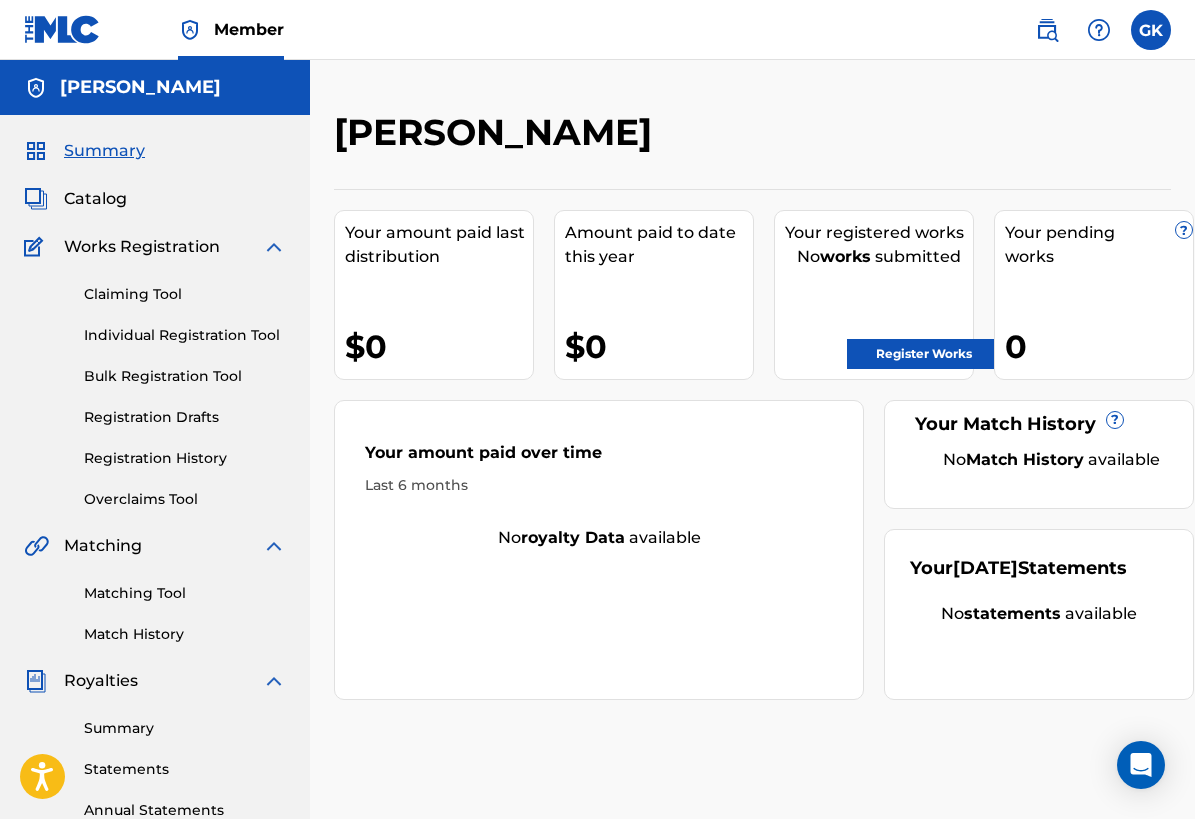 scroll, scrollTop: 0, scrollLeft: 0, axis: both 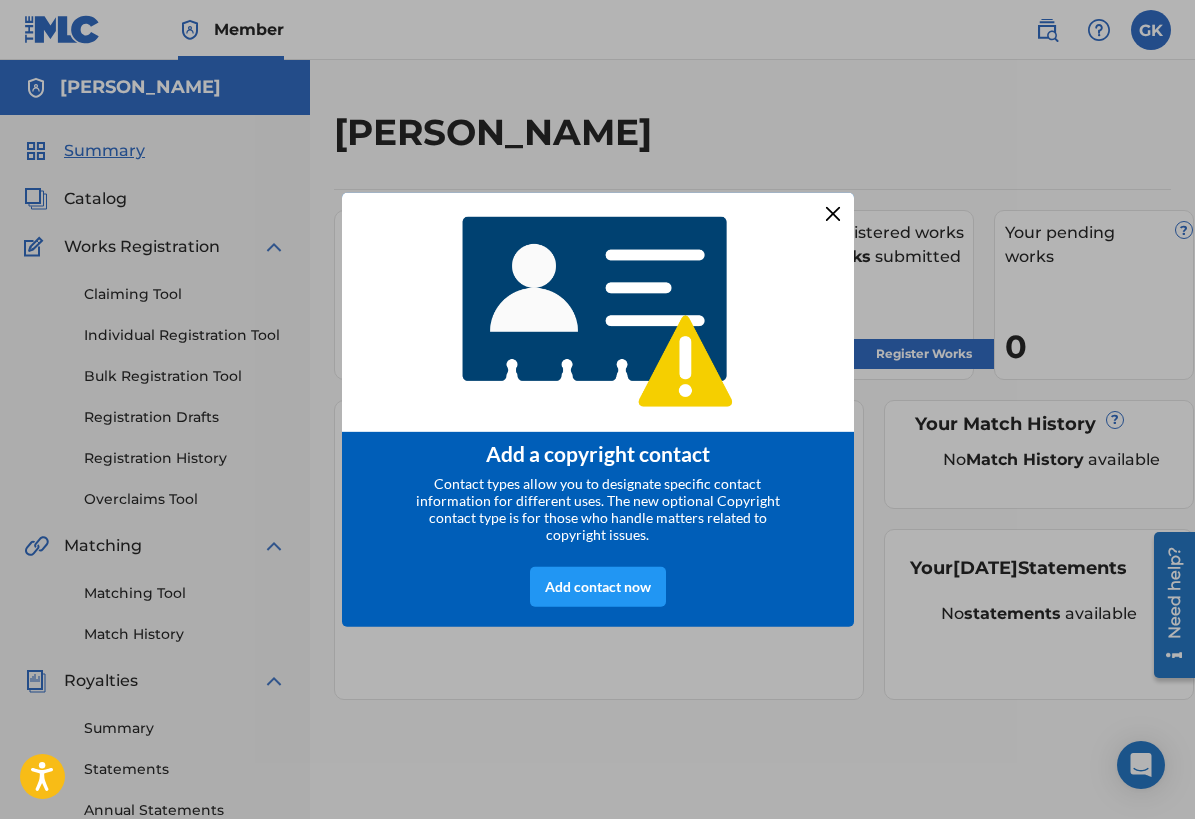 click at bounding box center (832, 213) 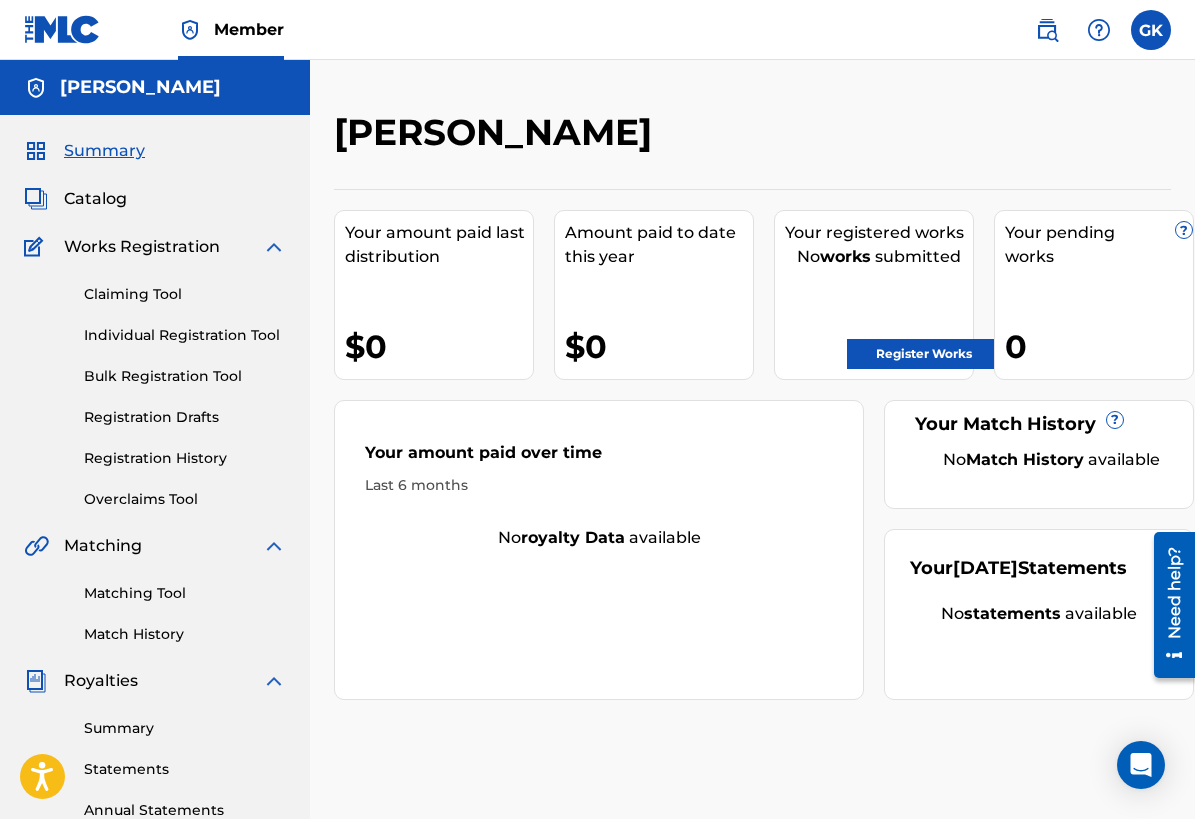 click on "Register Works" at bounding box center (924, 354) 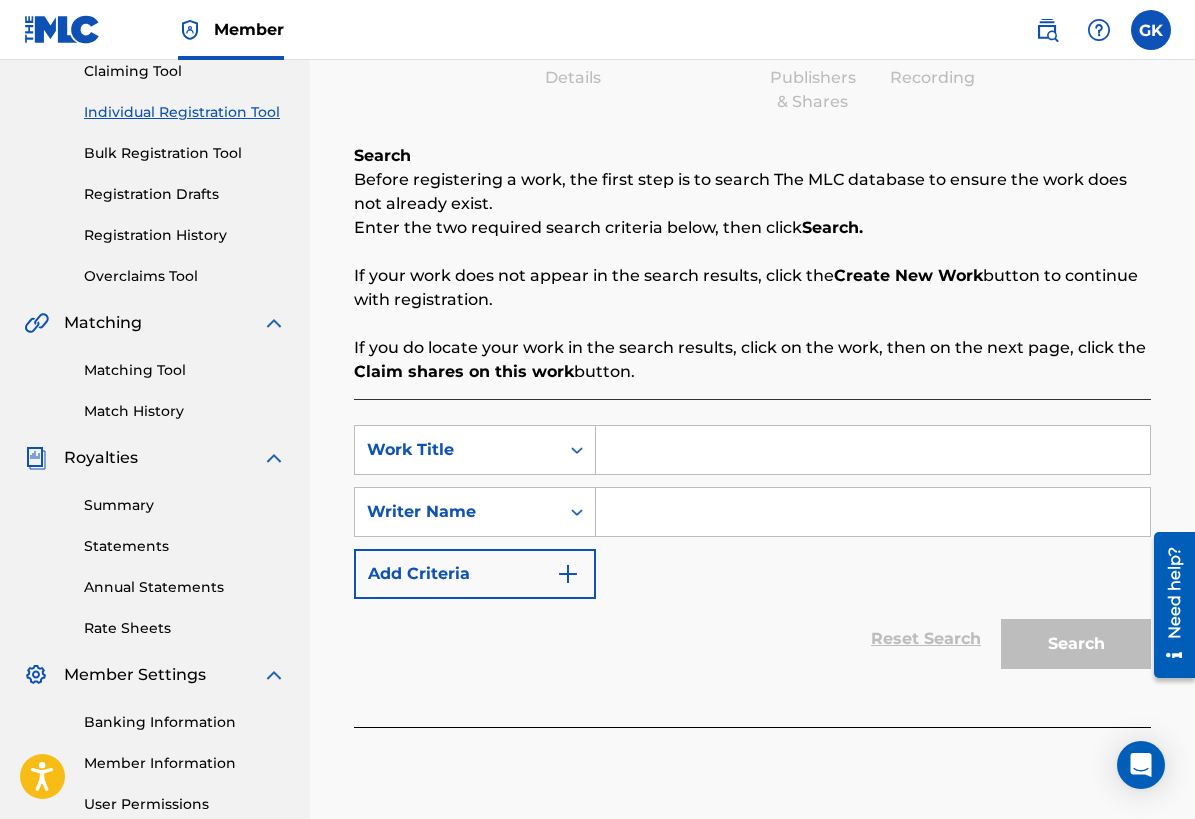 scroll, scrollTop: 225, scrollLeft: 0, axis: vertical 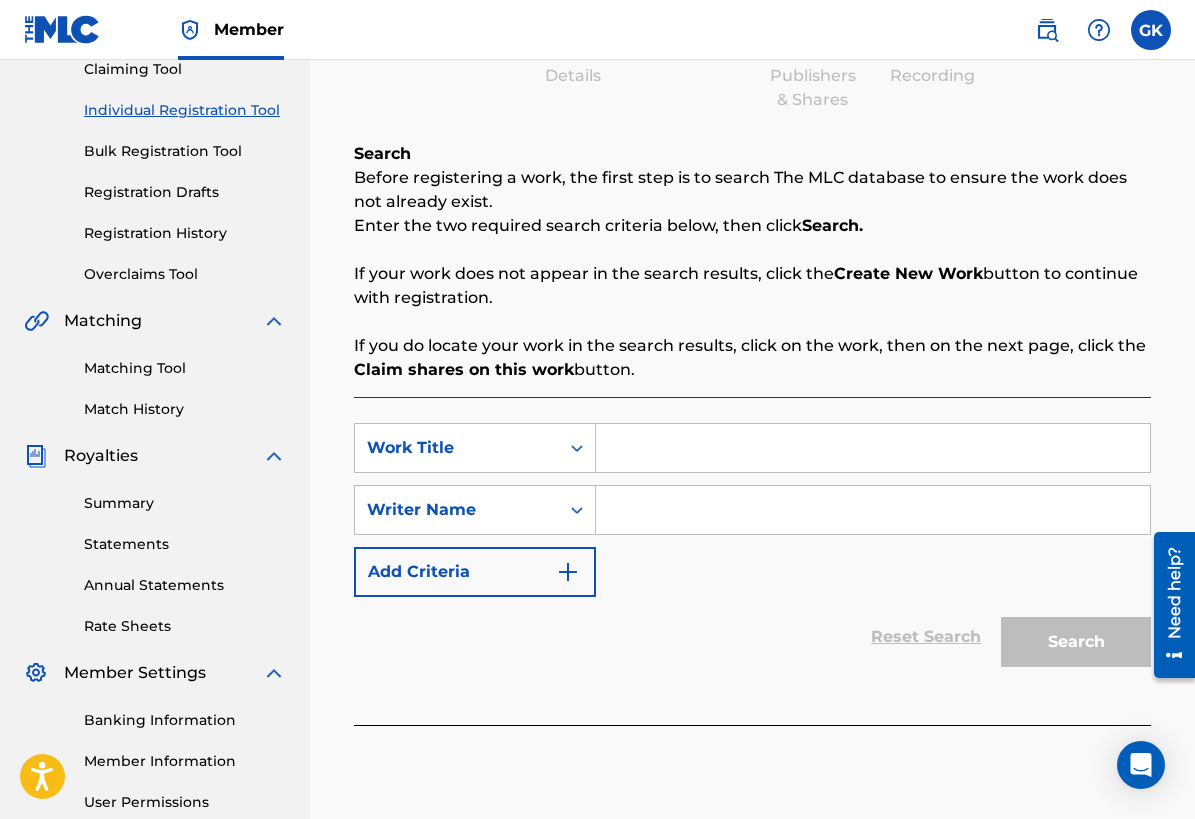 click at bounding box center (873, 448) 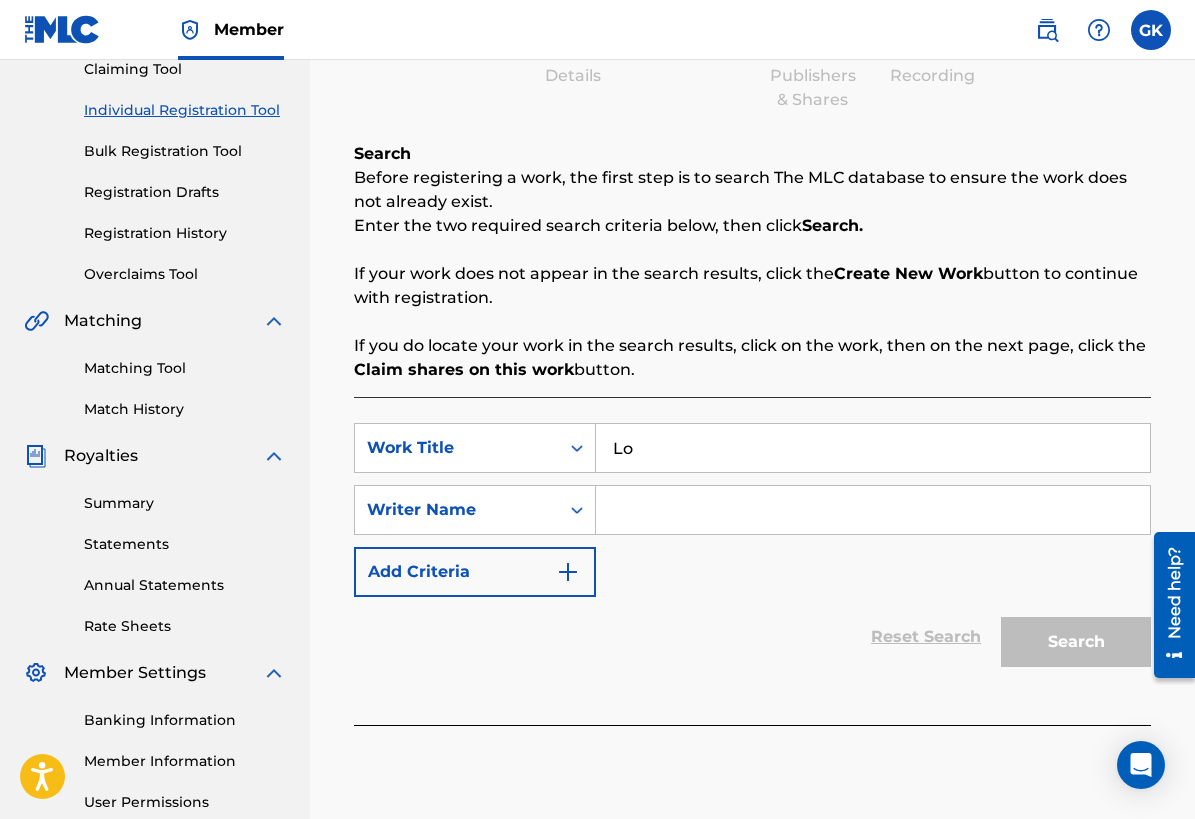 type on "L" 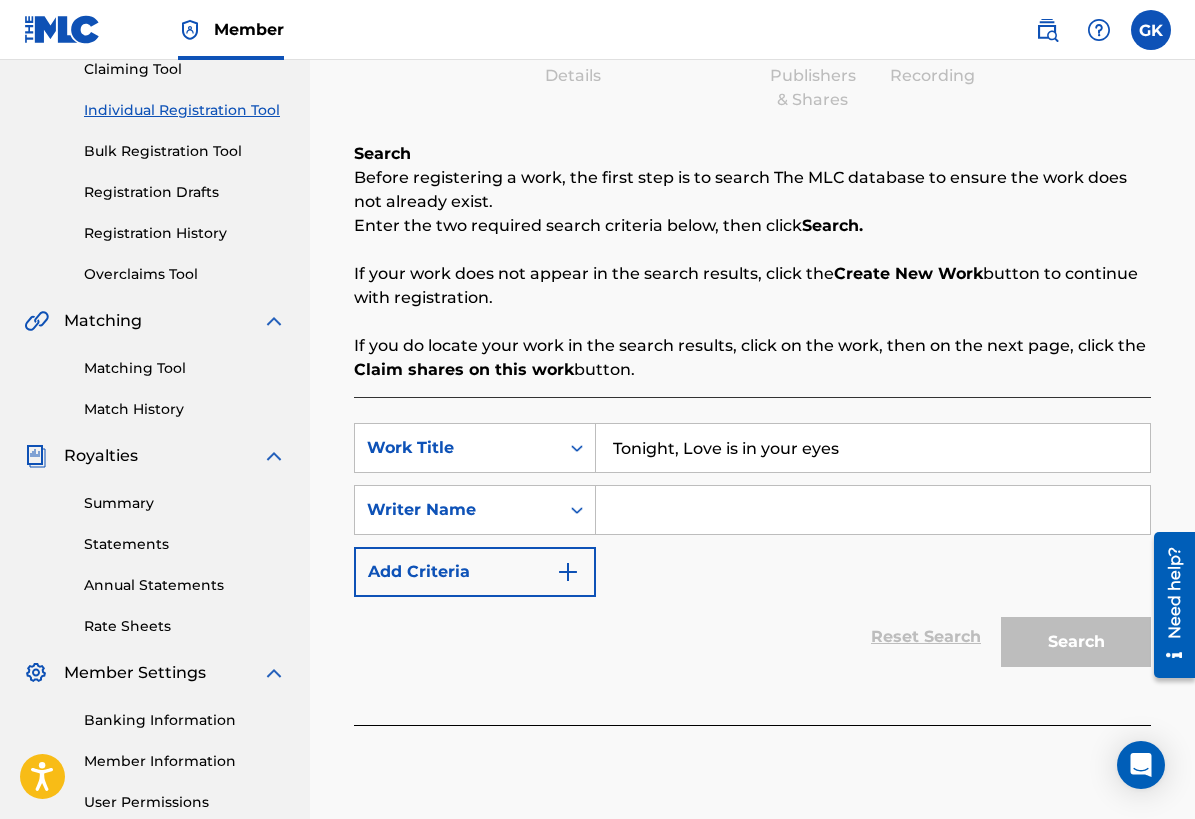 type on "Tonight, Love is in your eyes" 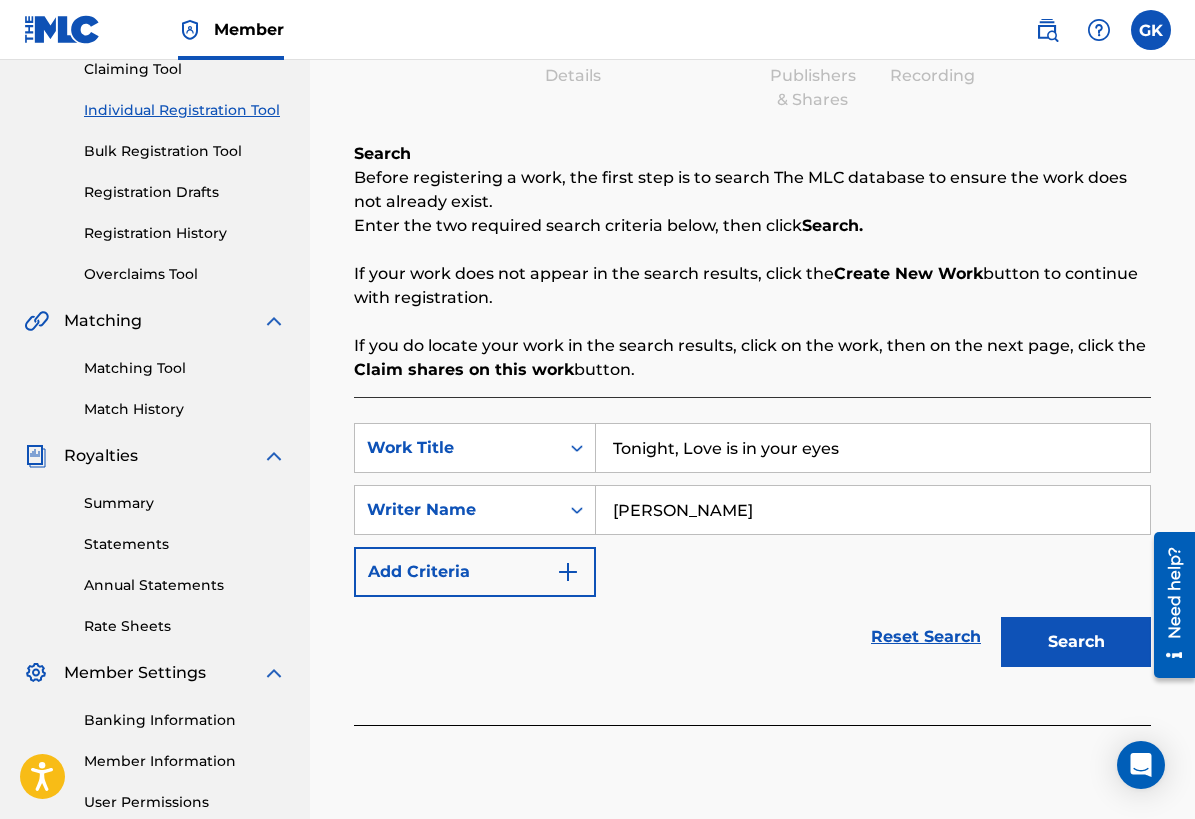 type on "[PERSON_NAME]" 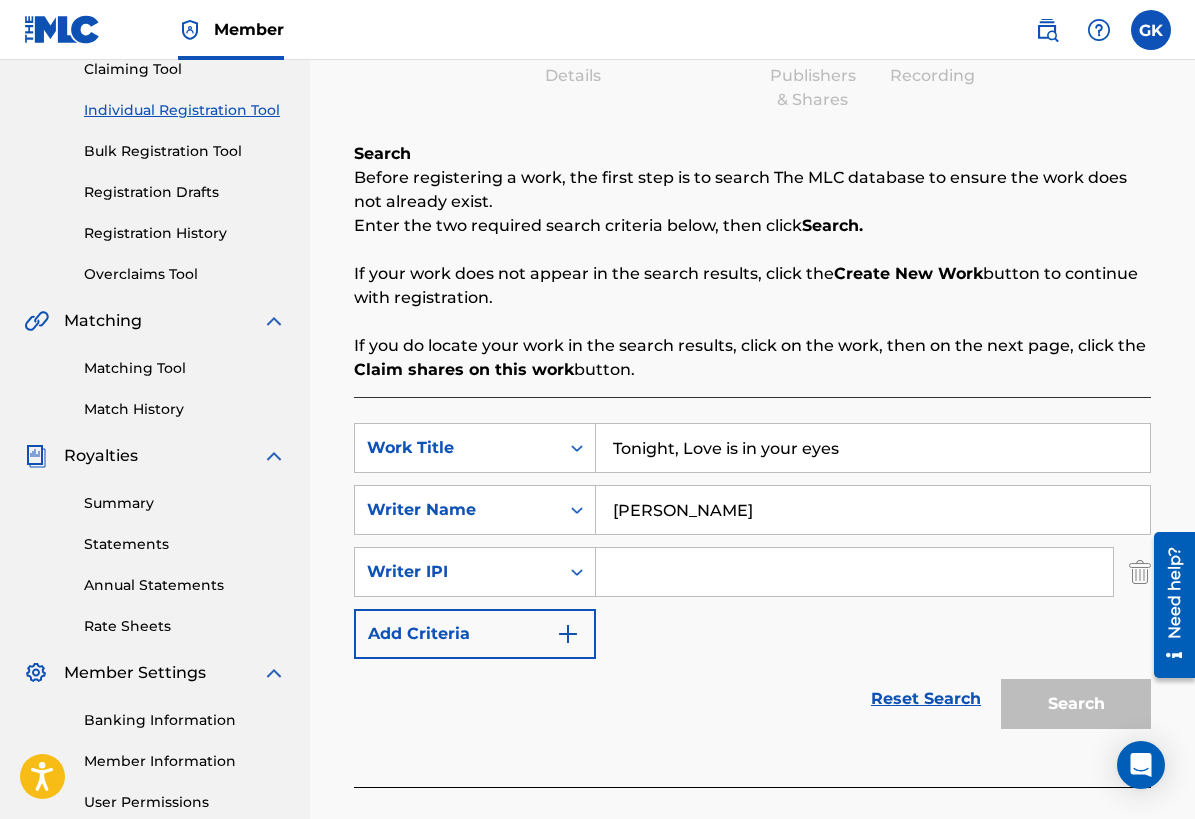 click at bounding box center [854, 572] 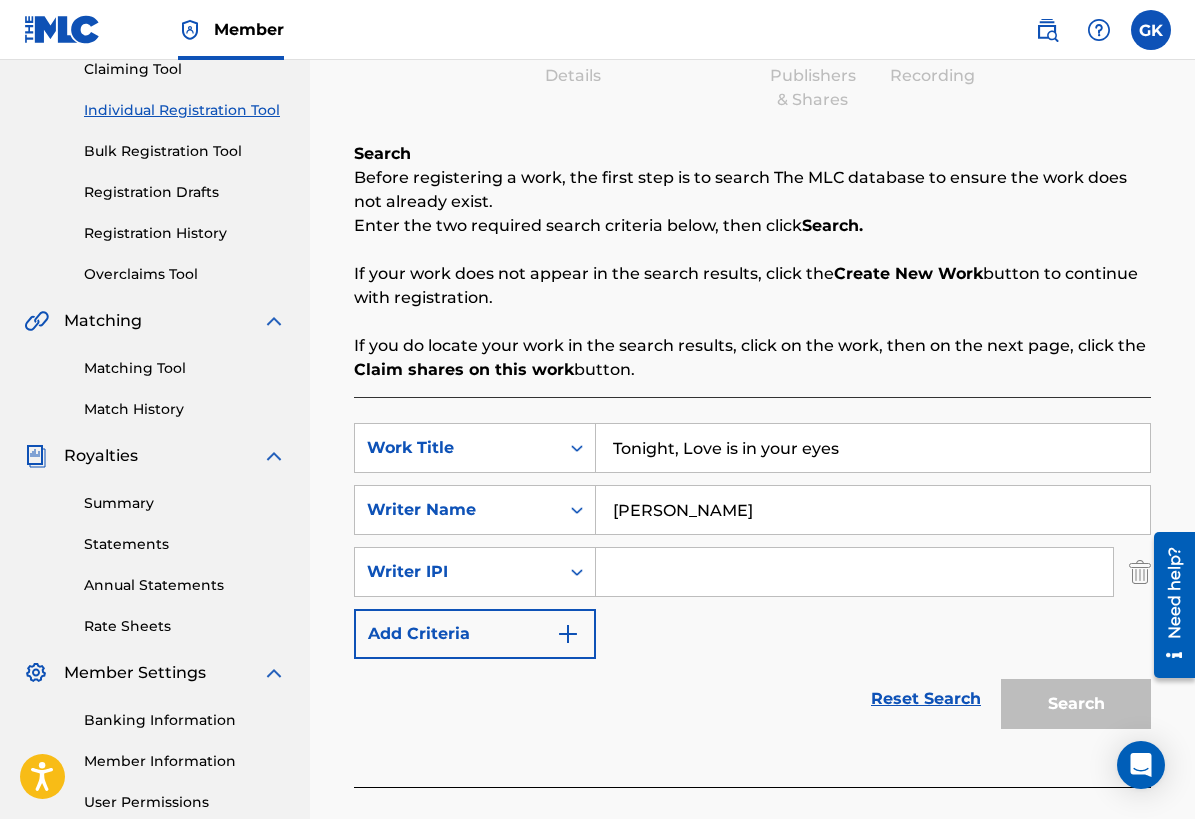 click at bounding box center (854, 572) 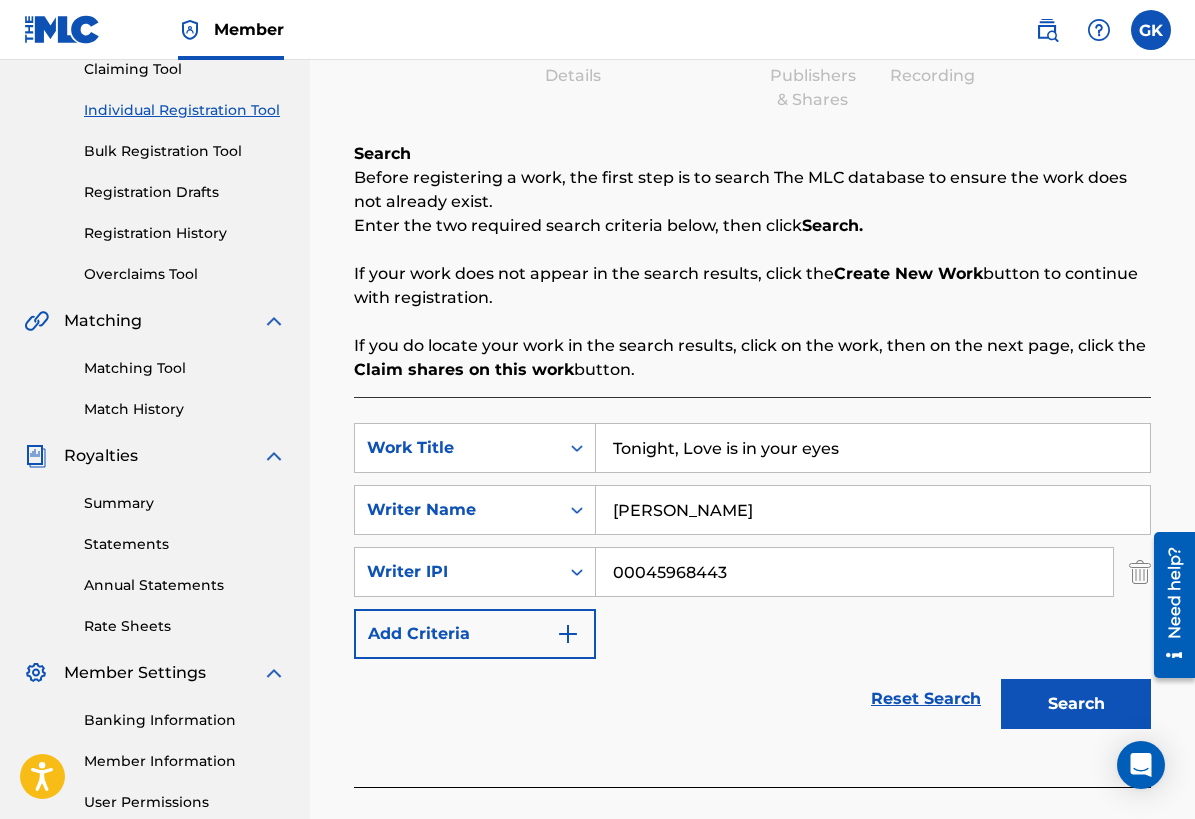type on "00045968443" 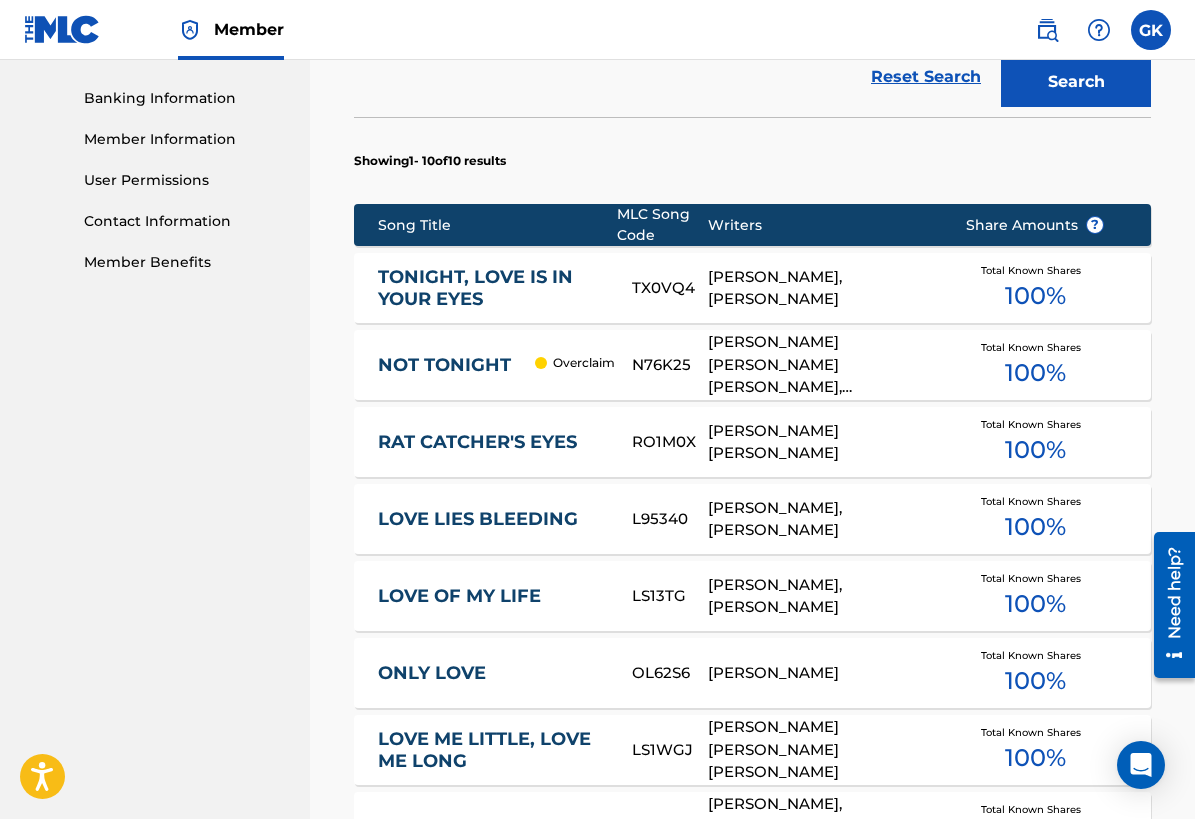 scroll, scrollTop: 853, scrollLeft: 0, axis: vertical 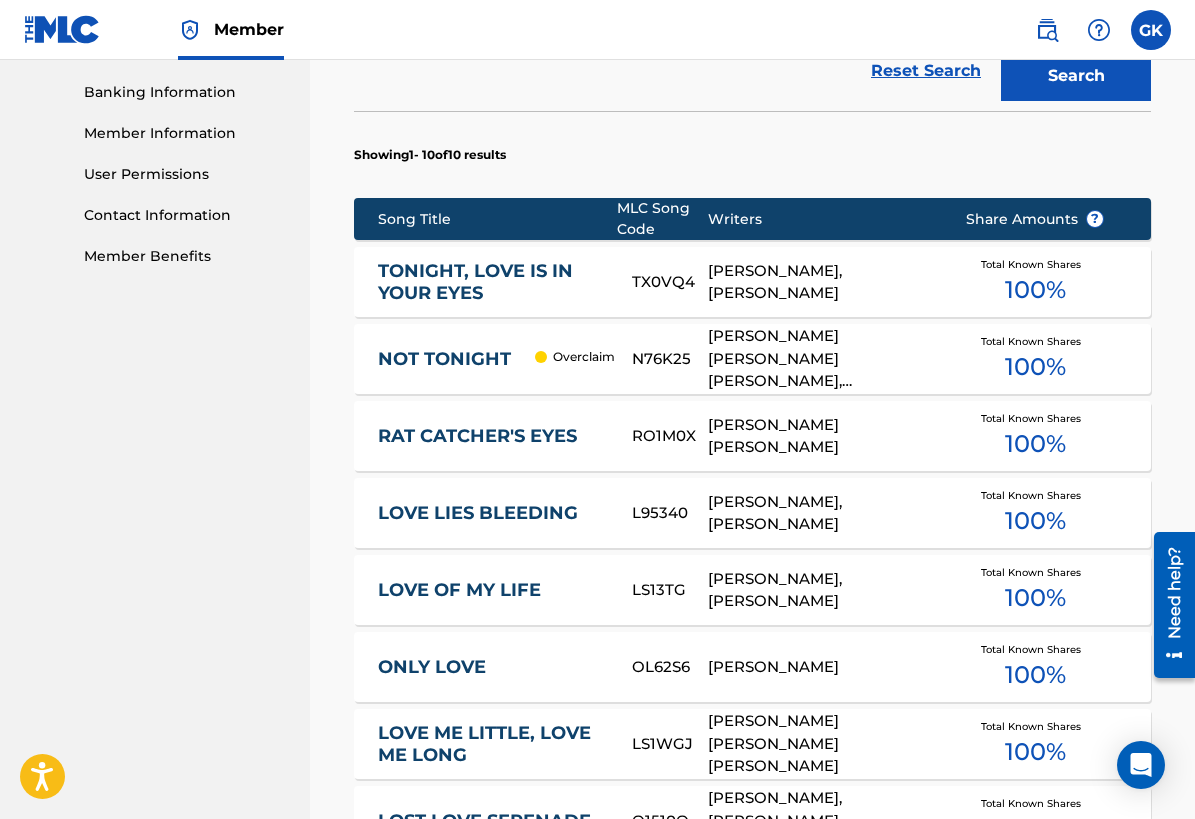 click on "GARY LAWRENCE KEADY, JOHN MC-INTYRE VALLINS" at bounding box center [821, 282] 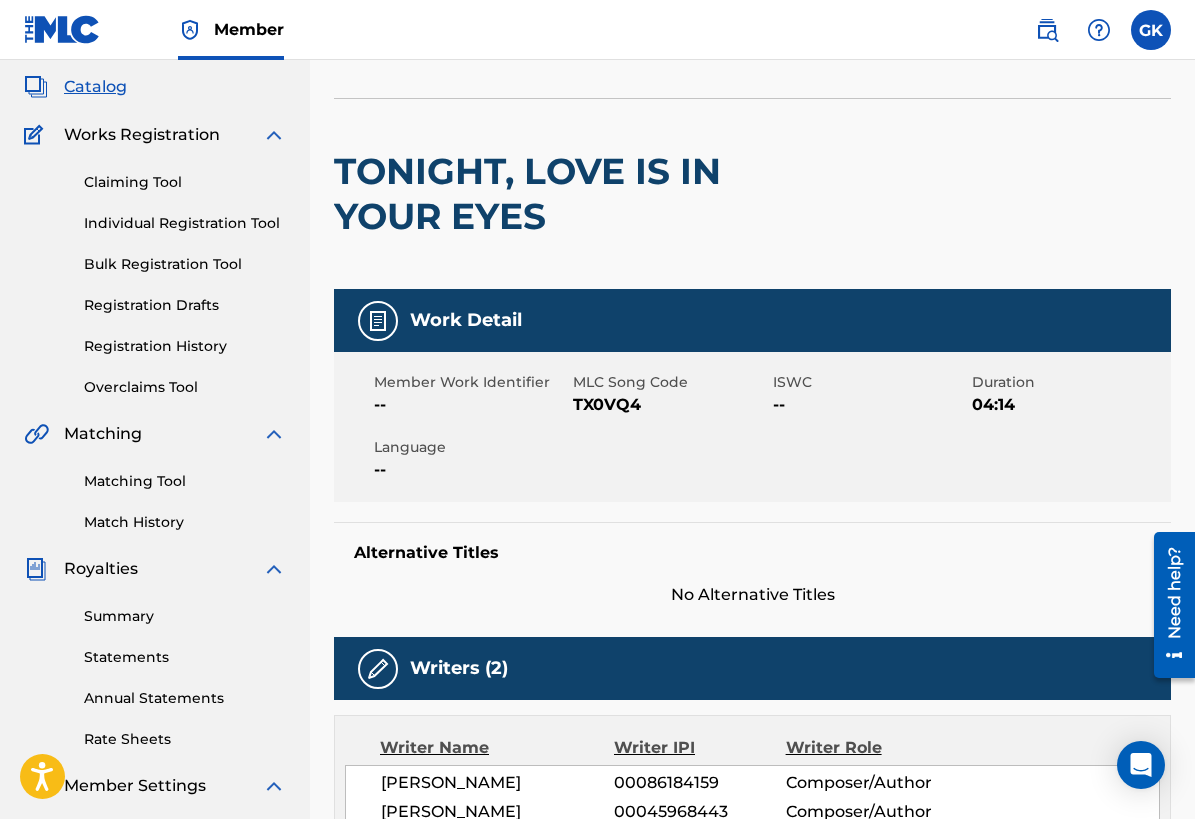 scroll, scrollTop: 0, scrollLeft: 0, axis: both 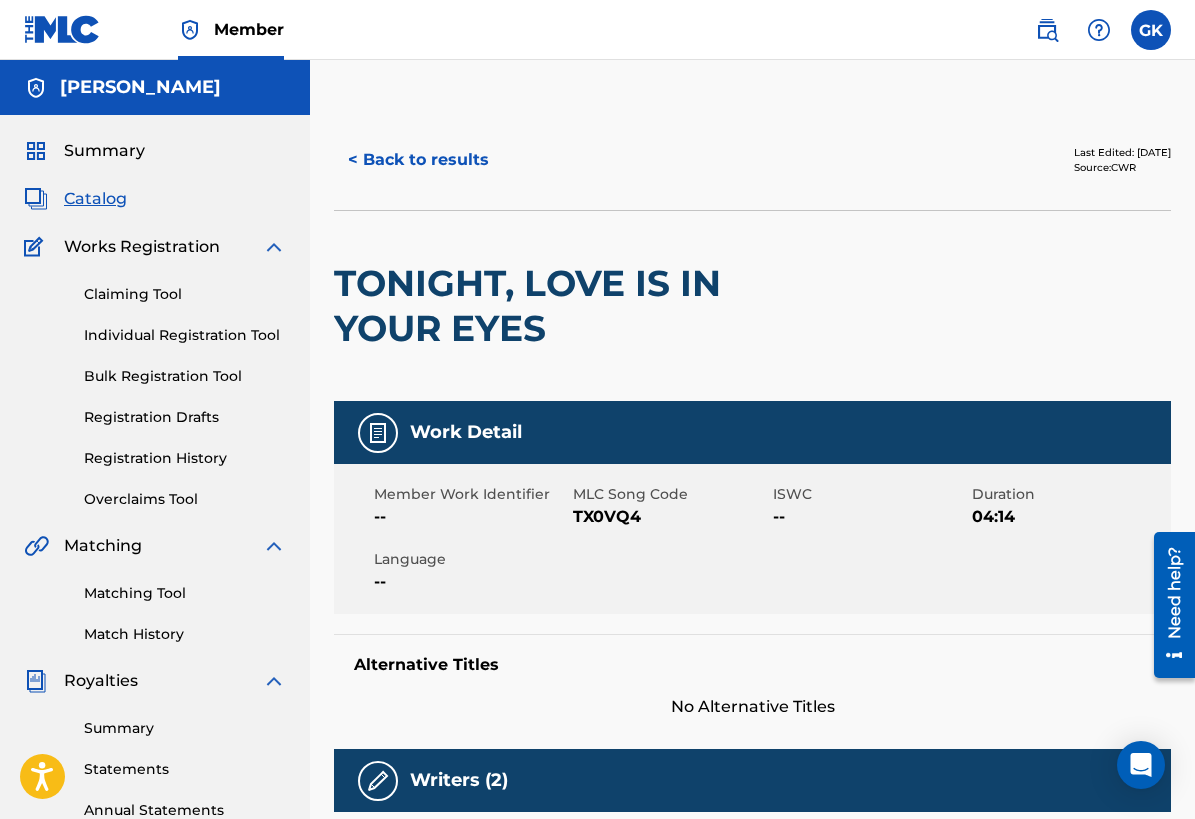 click on "< Back to results" at bounding box center (418, 160) 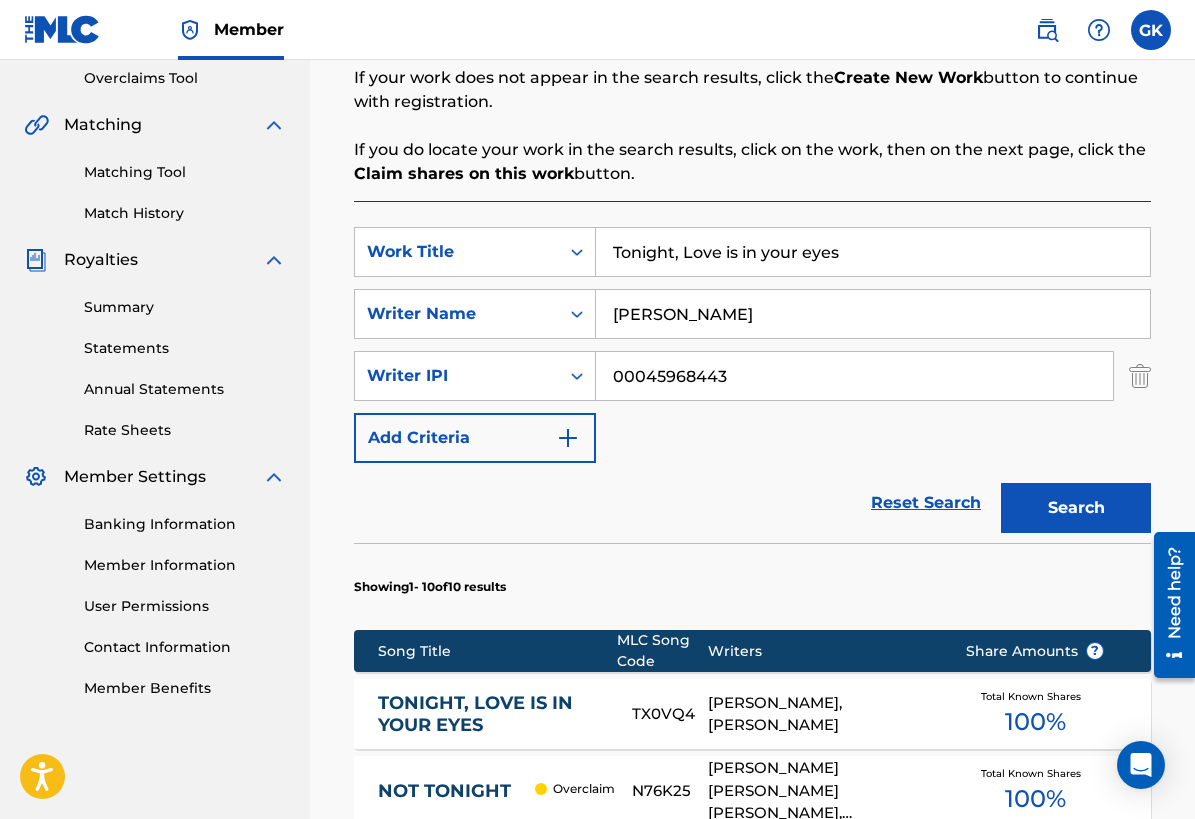 drag, startPoint x: 878, startPoint y: 256, endPoint x: 606, endPoint y: 254, distance: 272.00735 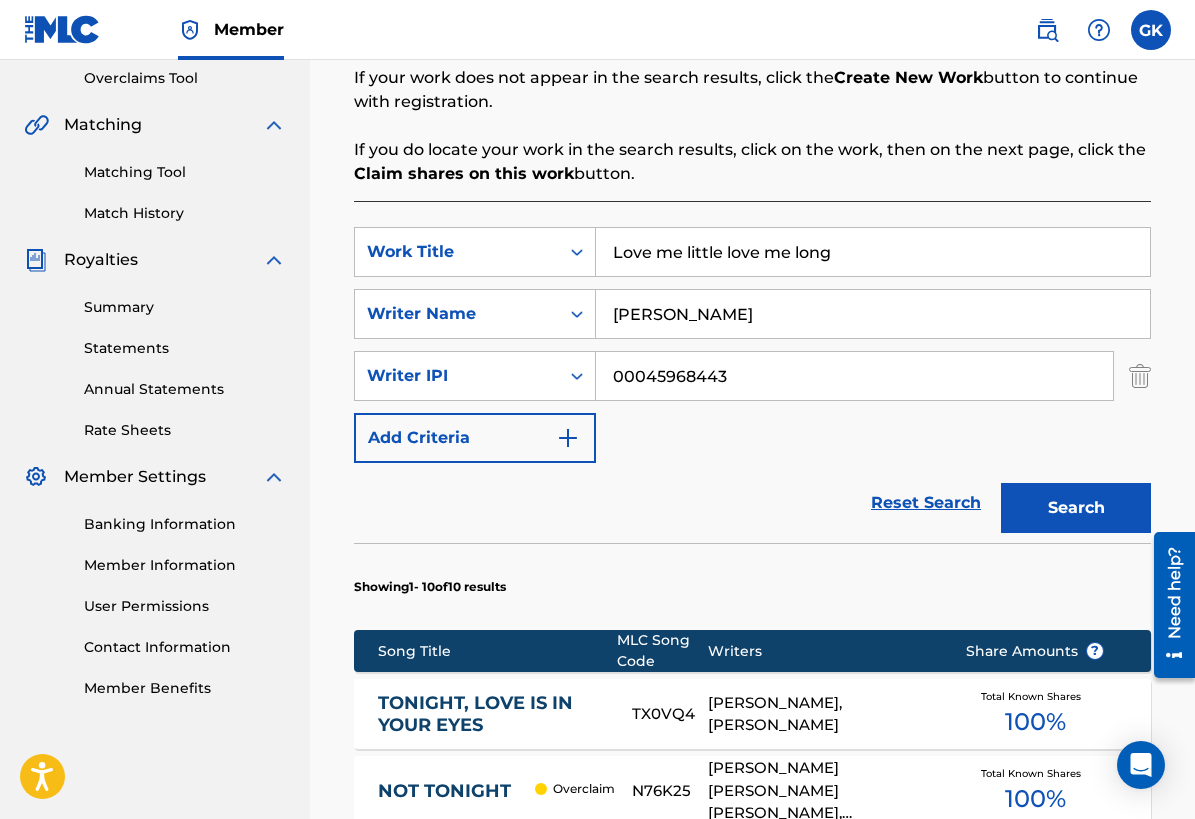type on "Love me little love me long" 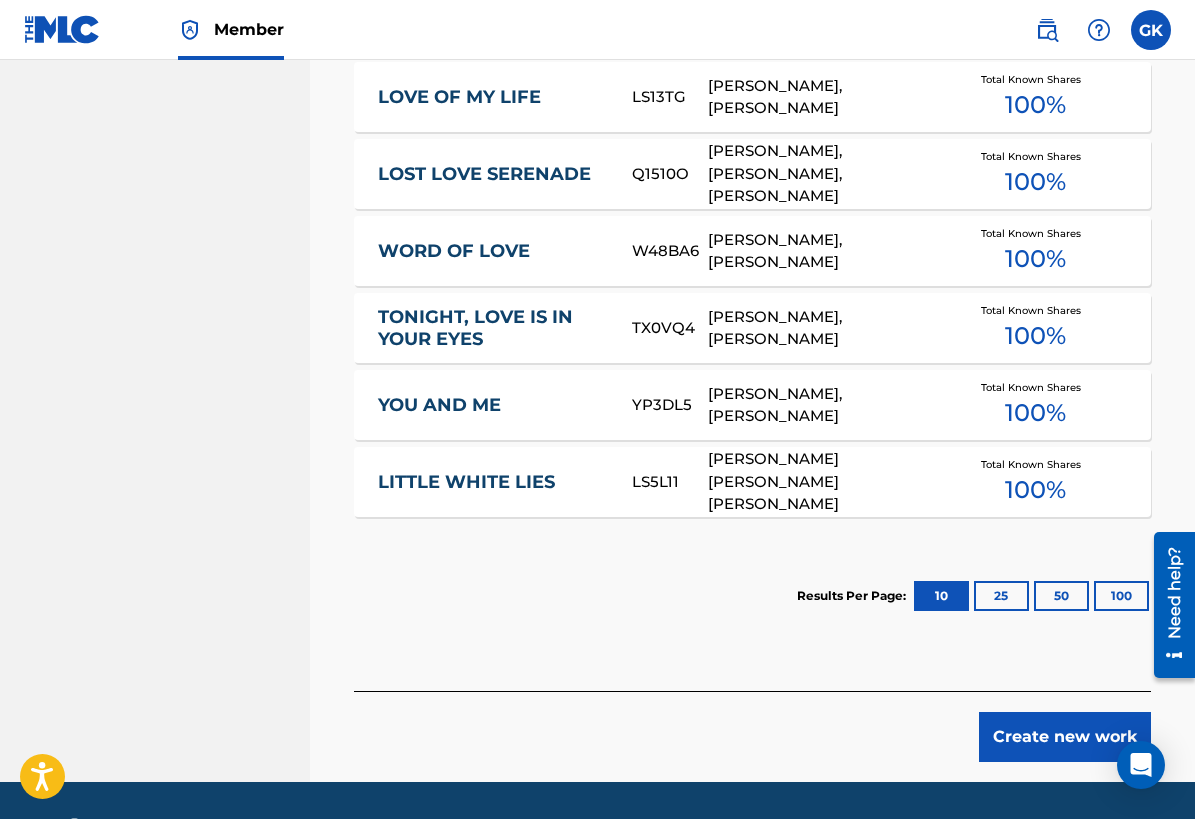 scroll, scrollTop: 1405, scrollLeft: 0, axis: vertical 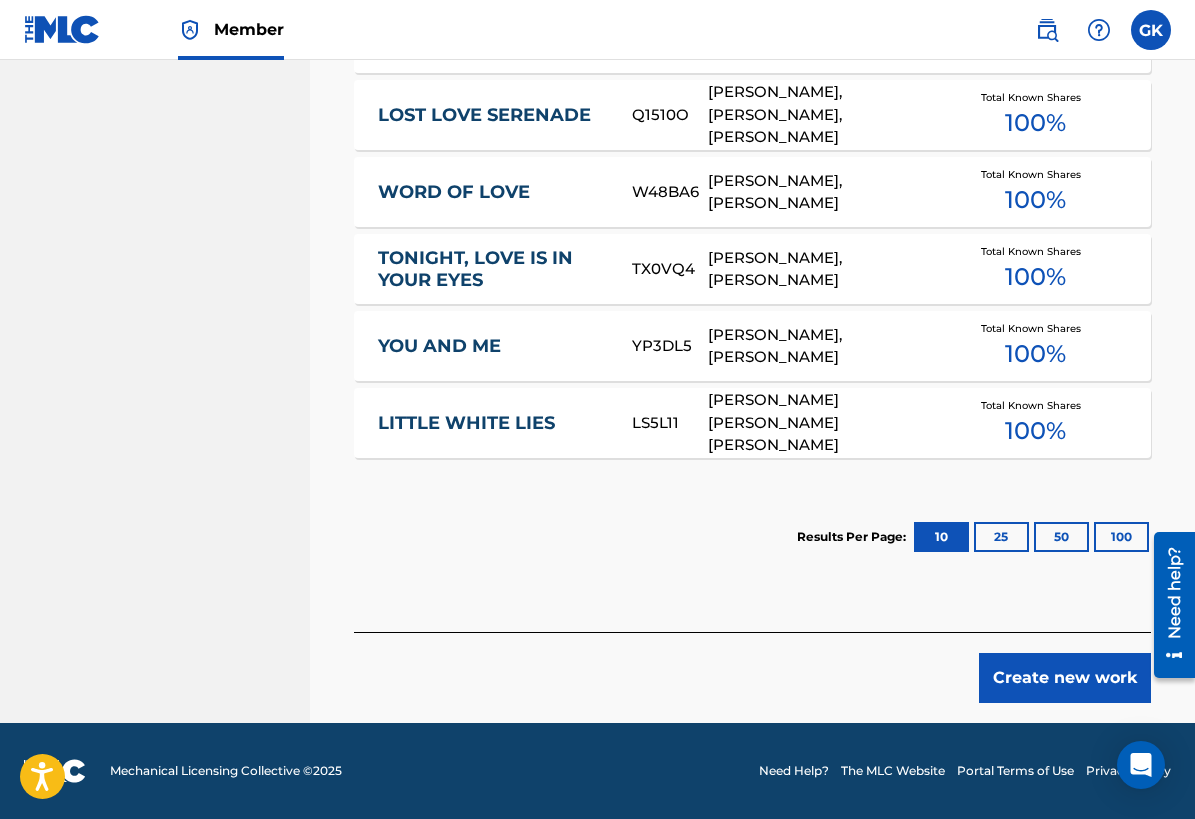 click on "25" at bounding box center (1001, 537) 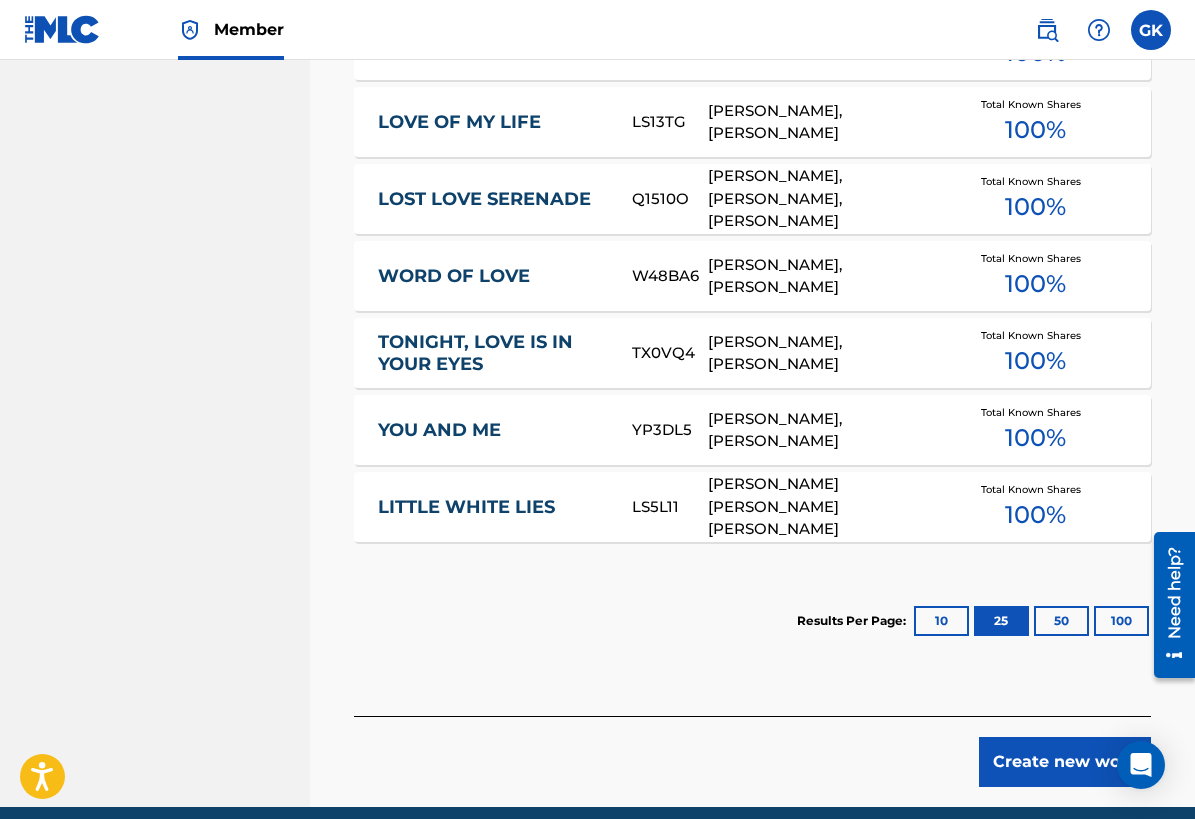 scroll, scrollTop: 1405, scrollLeft: 0, axis: vertical 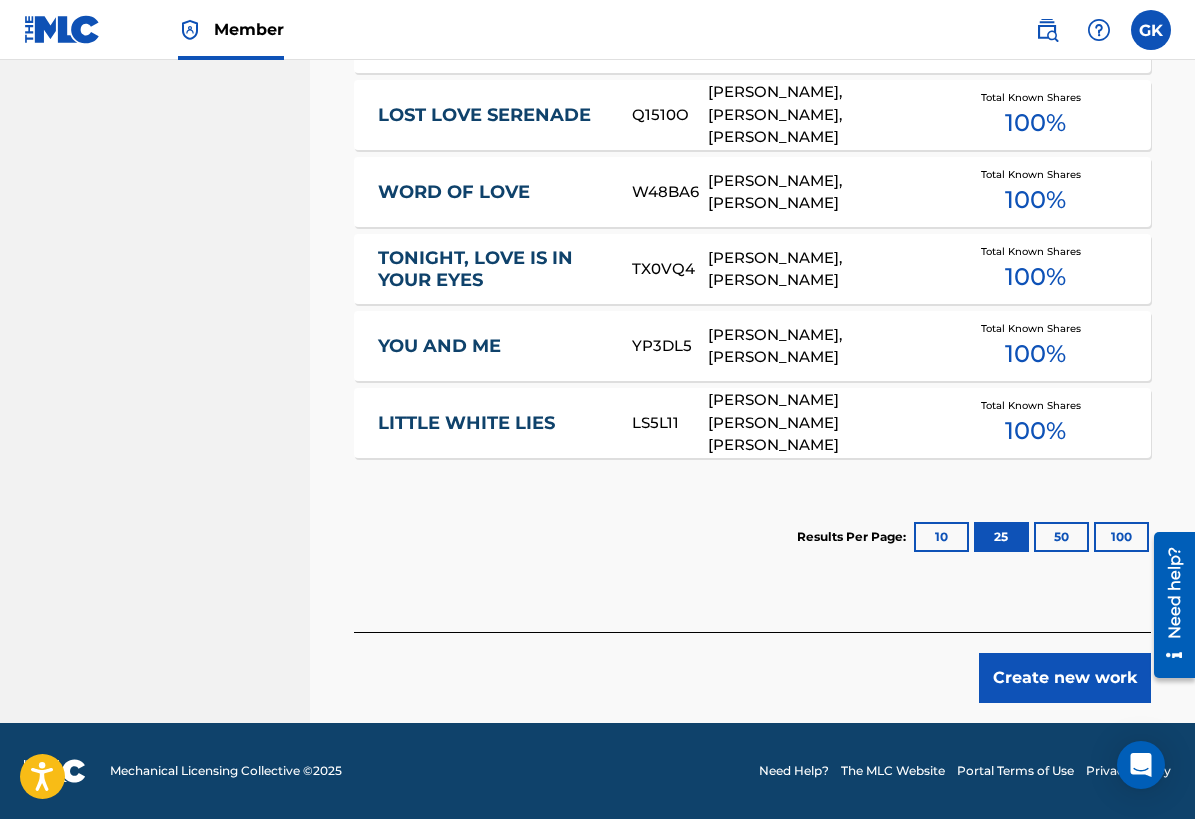 click on "100" at bounding box center [1121, 537] 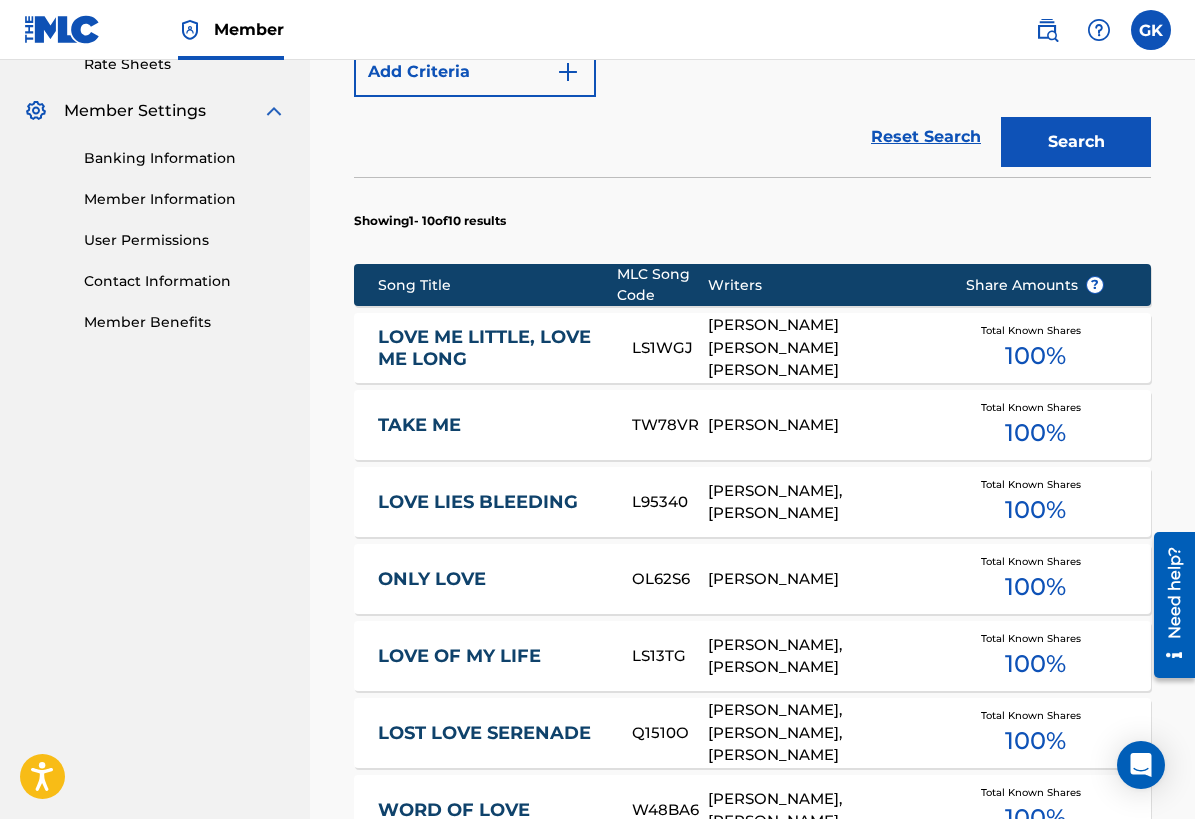 scroll, scrollTop: 772, scrollLeft: 0, axis: vertical 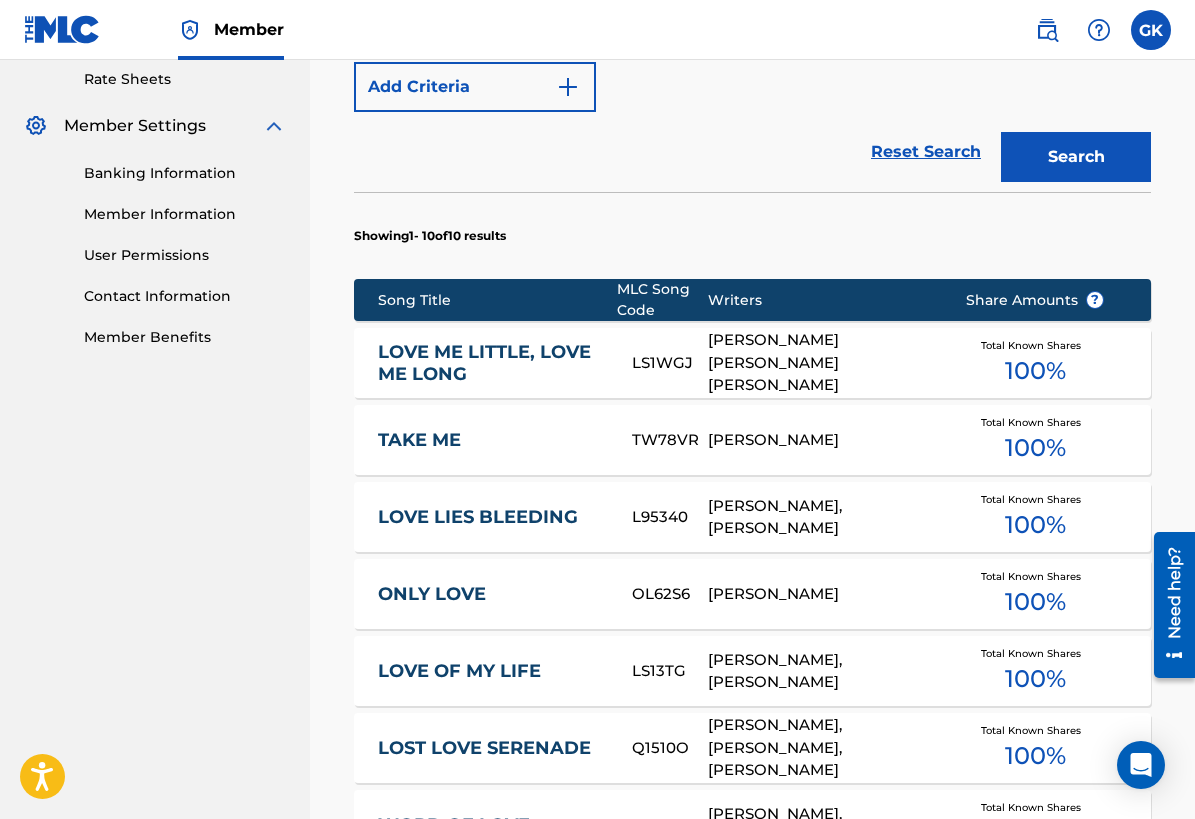 click on "LOVE ME LITTLE, LOVE ME LONG" at bounding box center (491, 363) 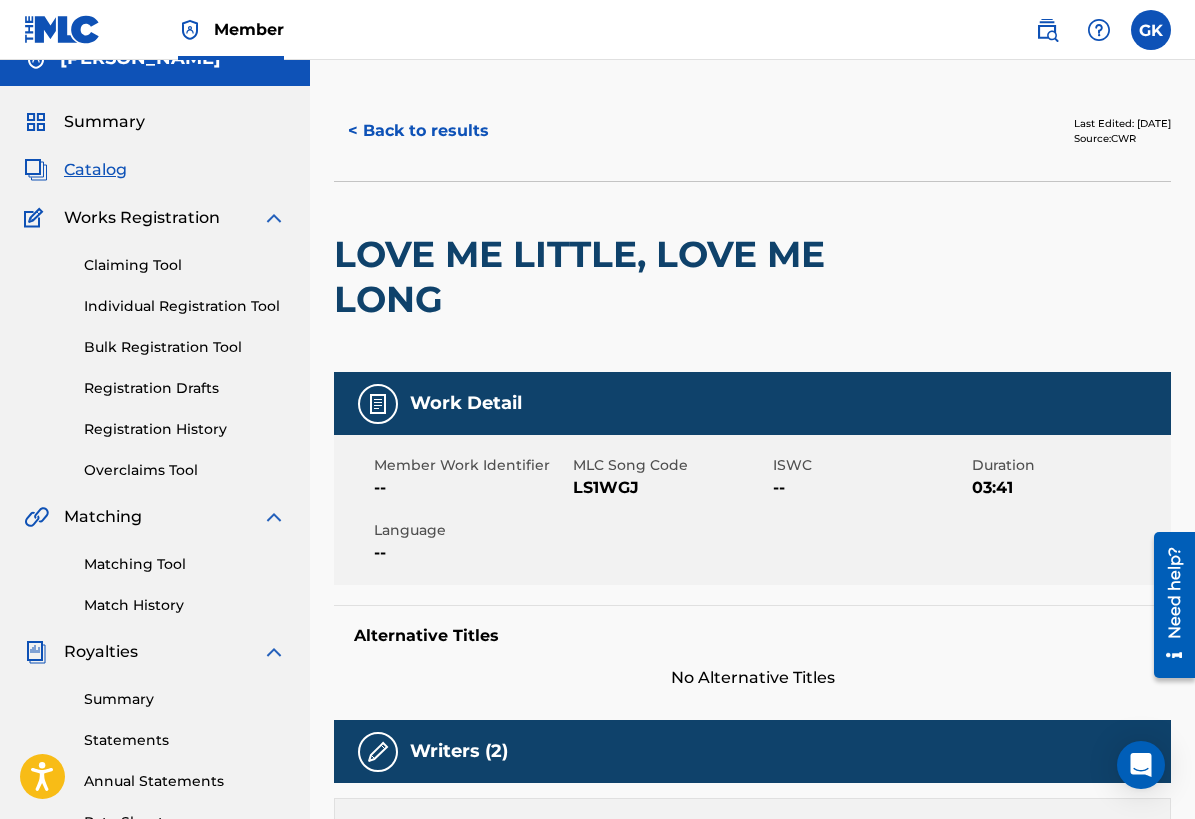 scroll, scrollTop: 0, scrollLeft: 0, axis: both 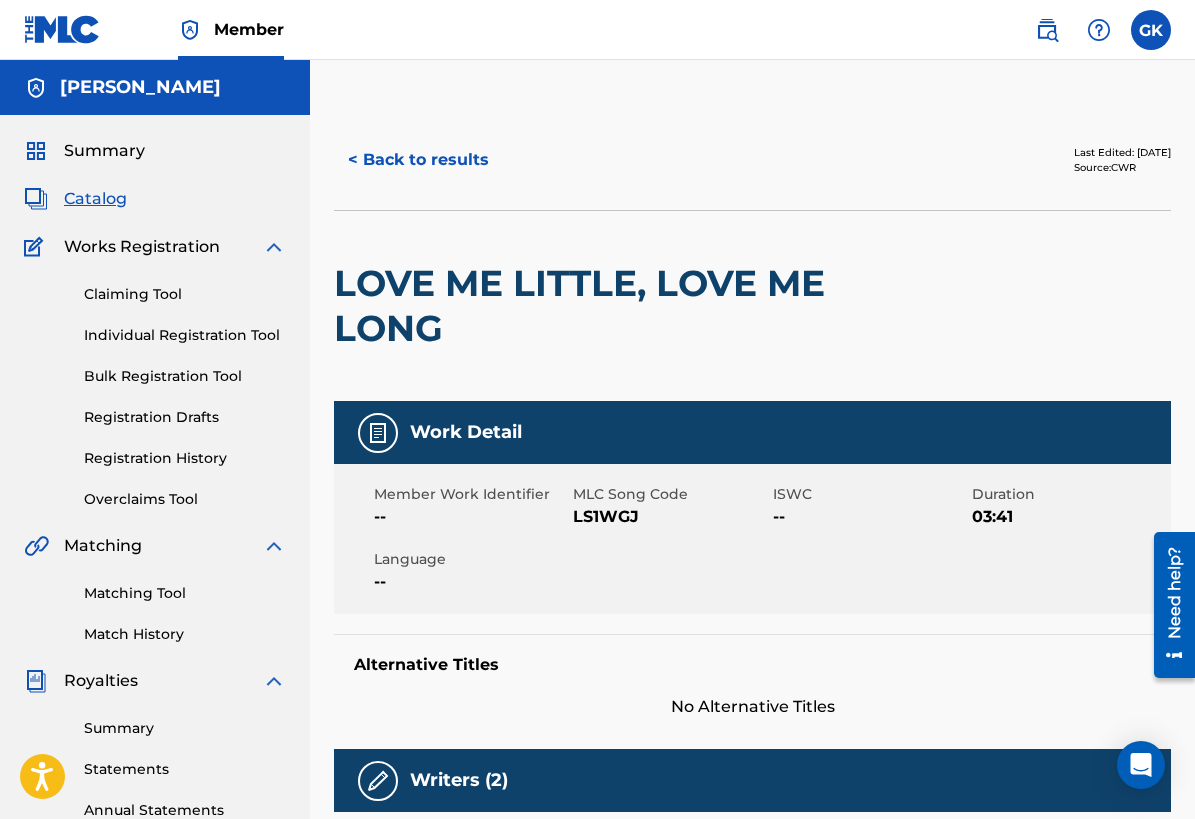 click on "< Back to results" at bounding box center (418, 160) 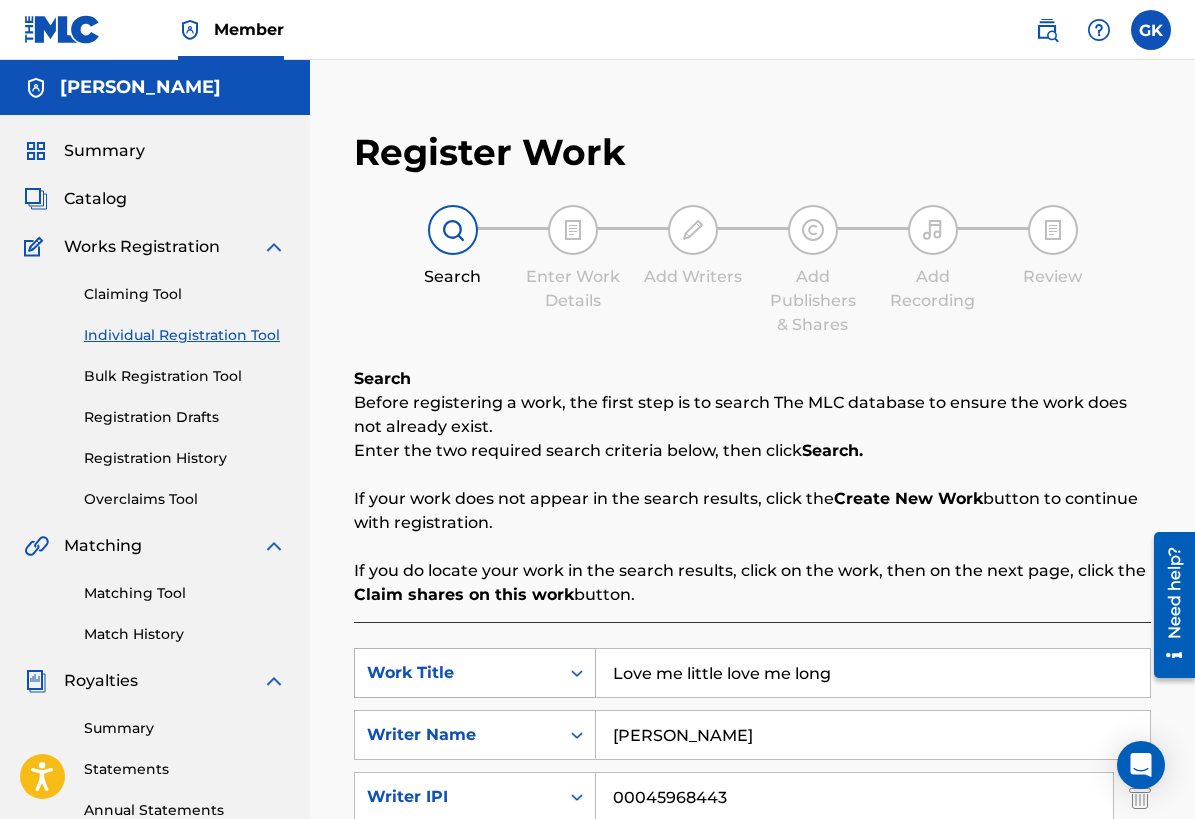 scroll, scrollTop: 421, scrollLeft: 0, axis: vertical 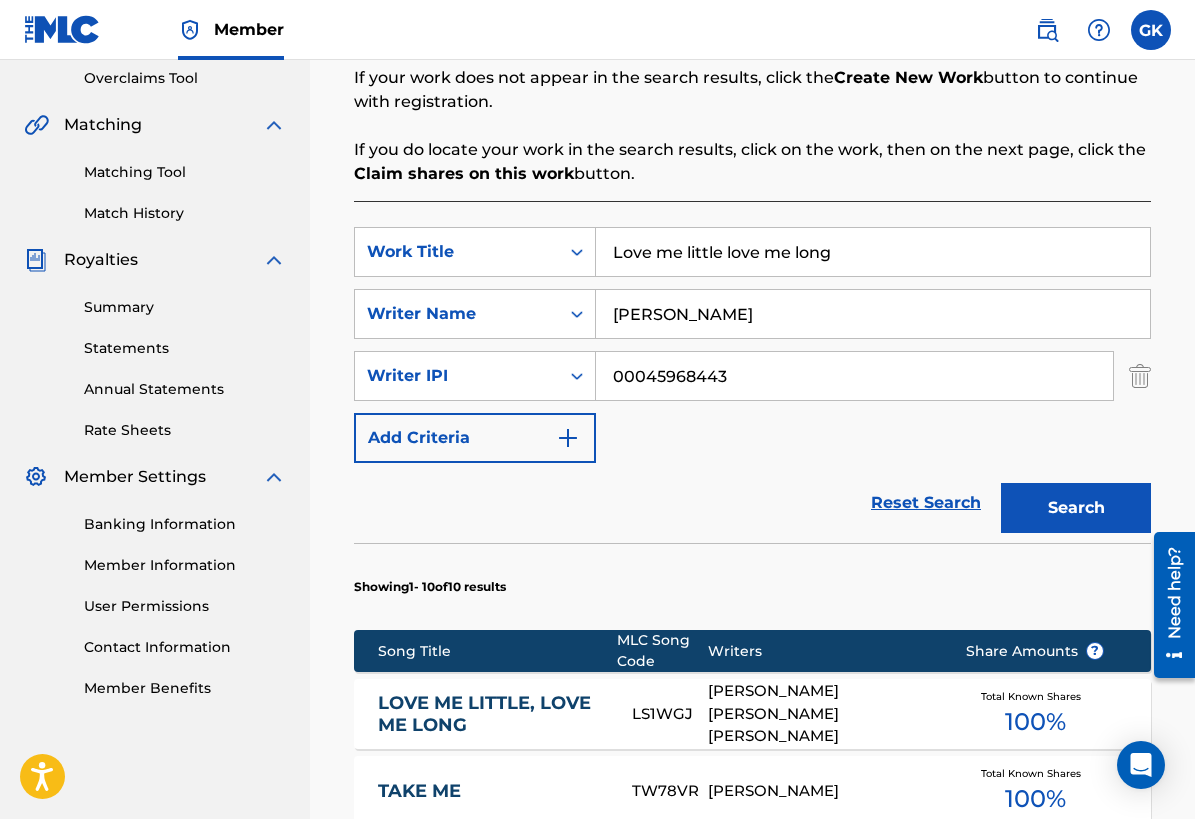 drag, startPoint x: 860, startPoint y: 254, endPoint x: 614, endPoint y: 254, distance: 246 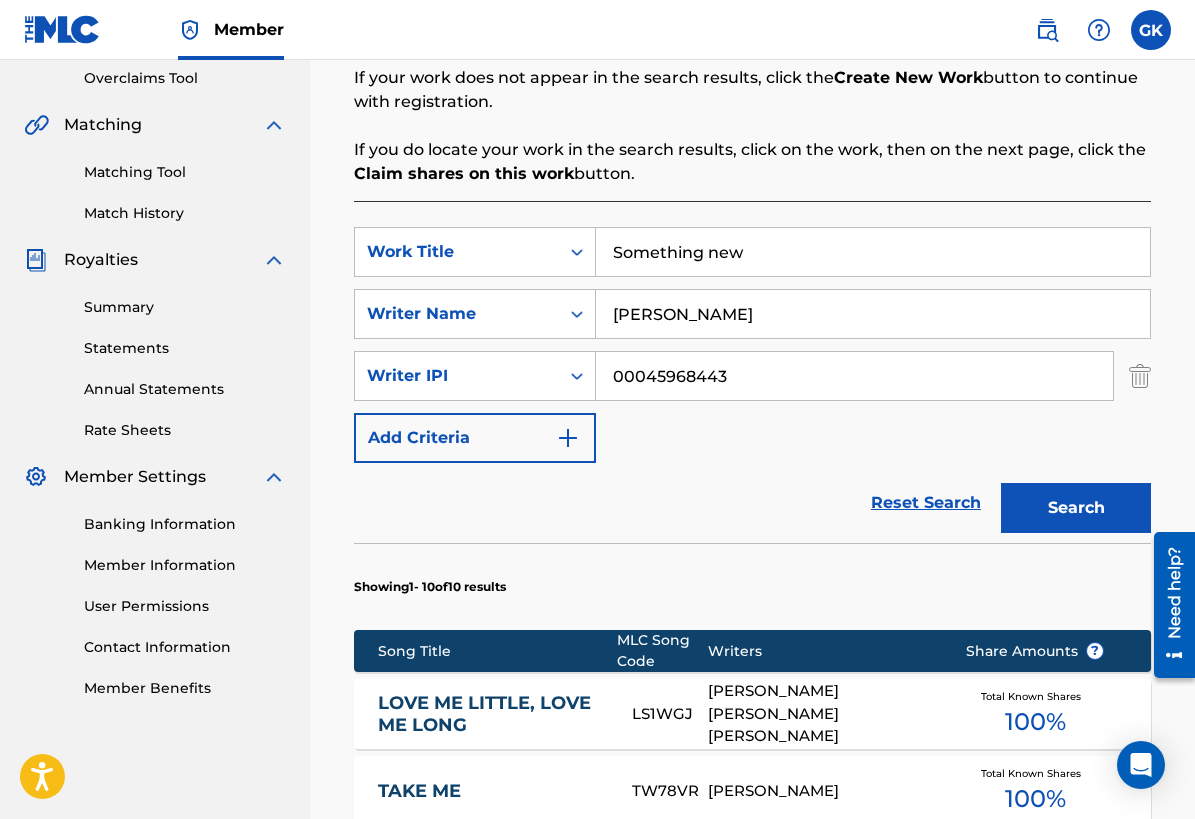 type on "Something new" 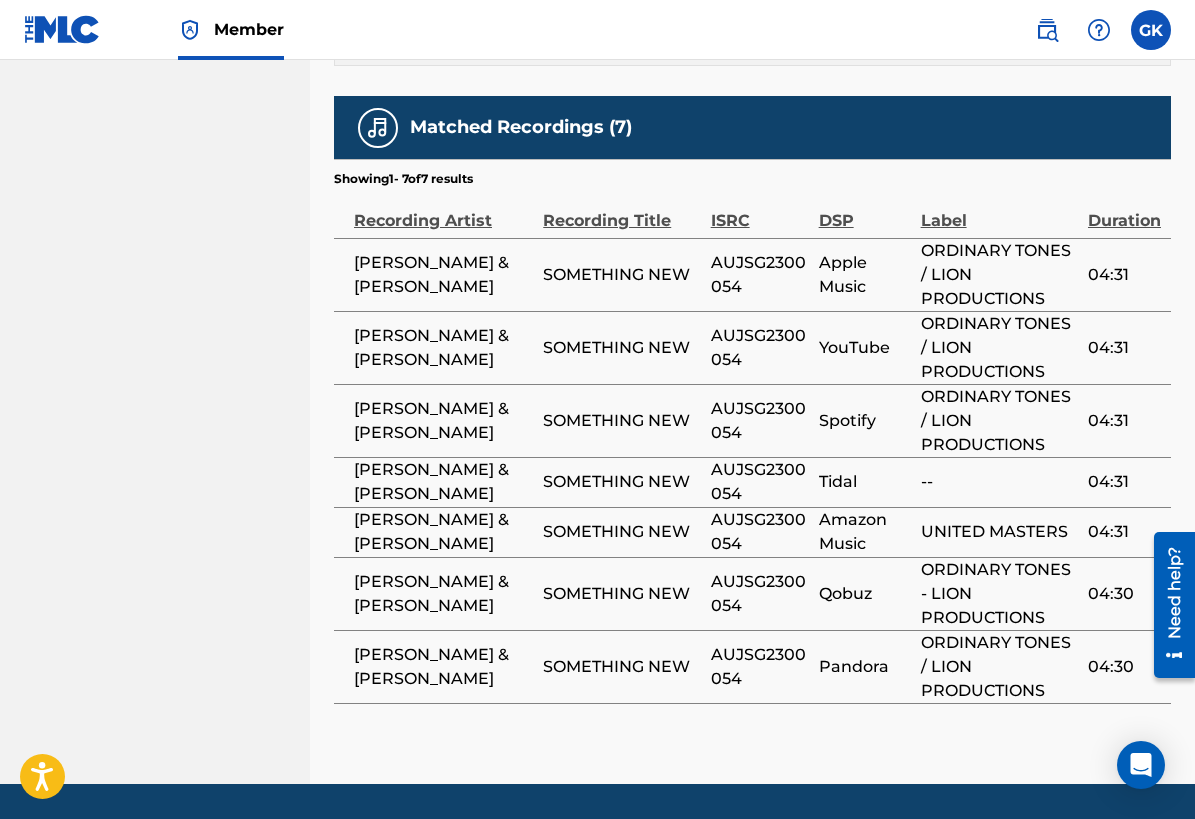 scroll, scrollTop: 1437, scrollLeft: 0, axis: vertical 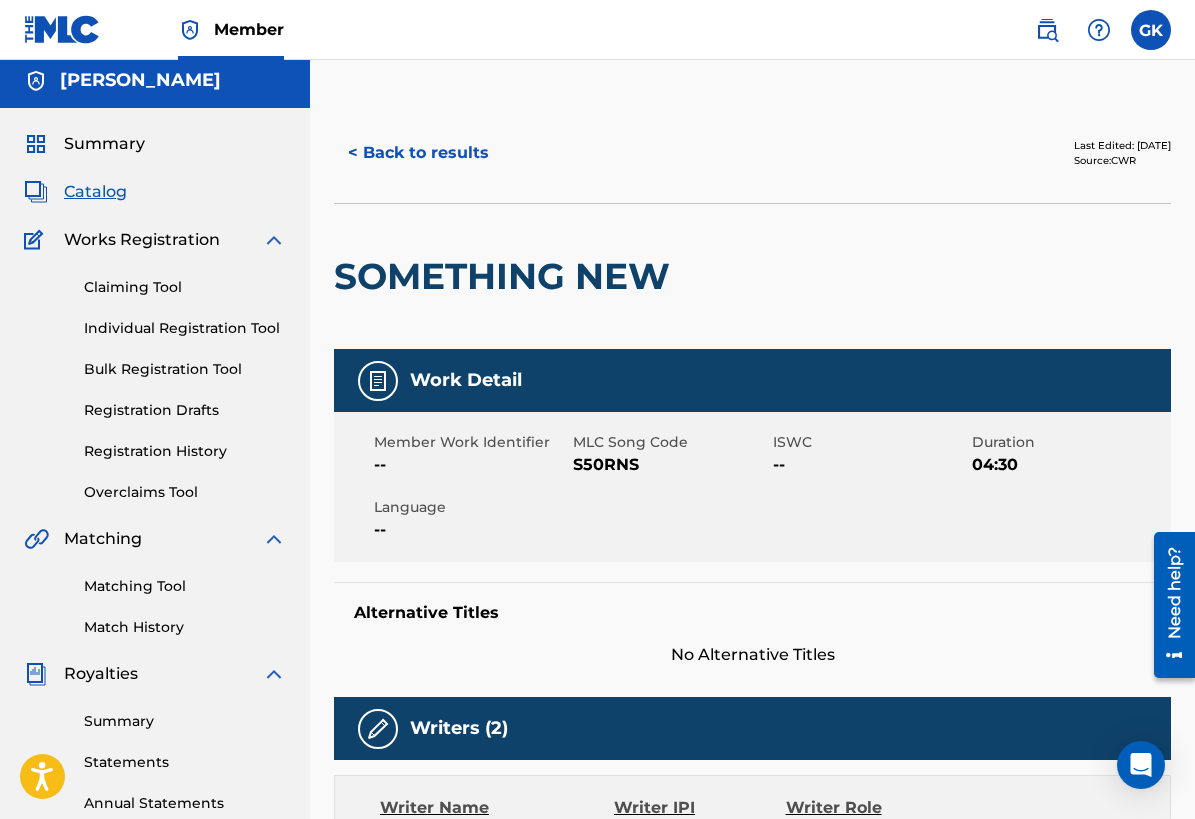 click on "< Back to results" at bounding box center [418, 153] 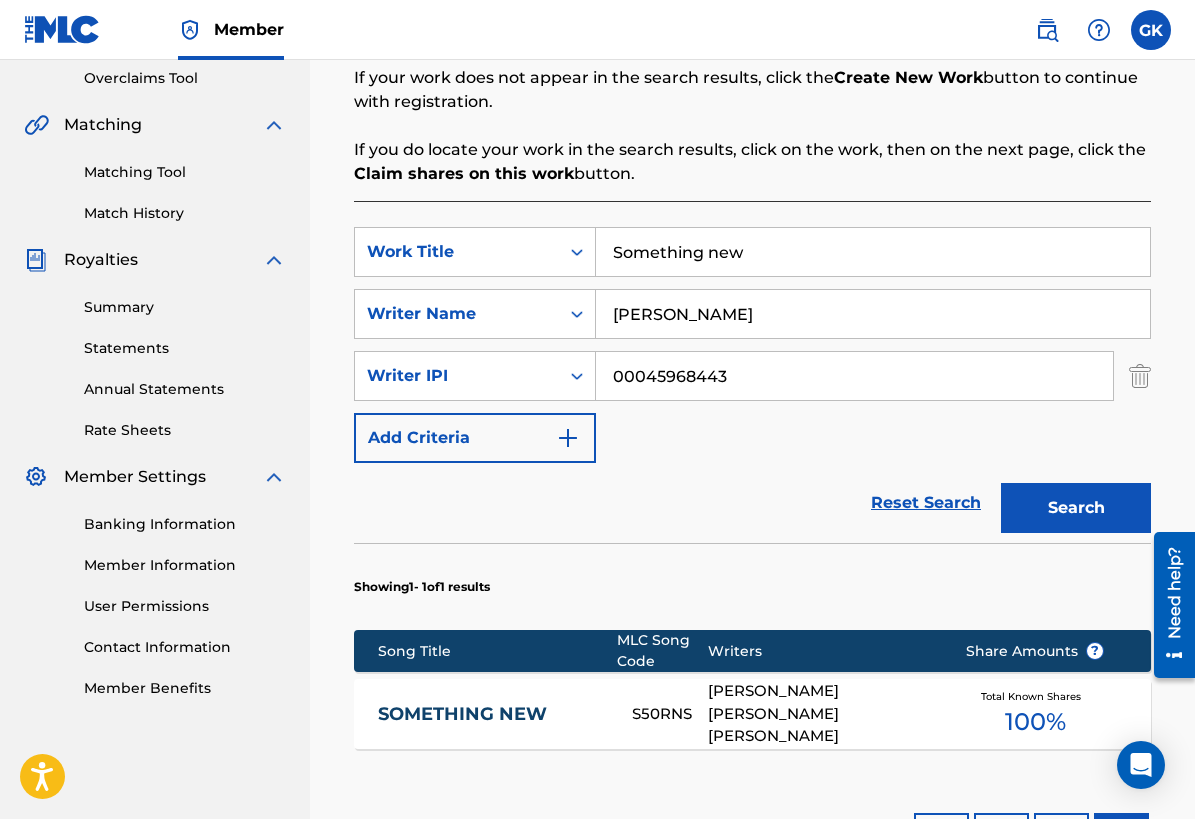 click on "Something new" at bounding box center [873, 252] 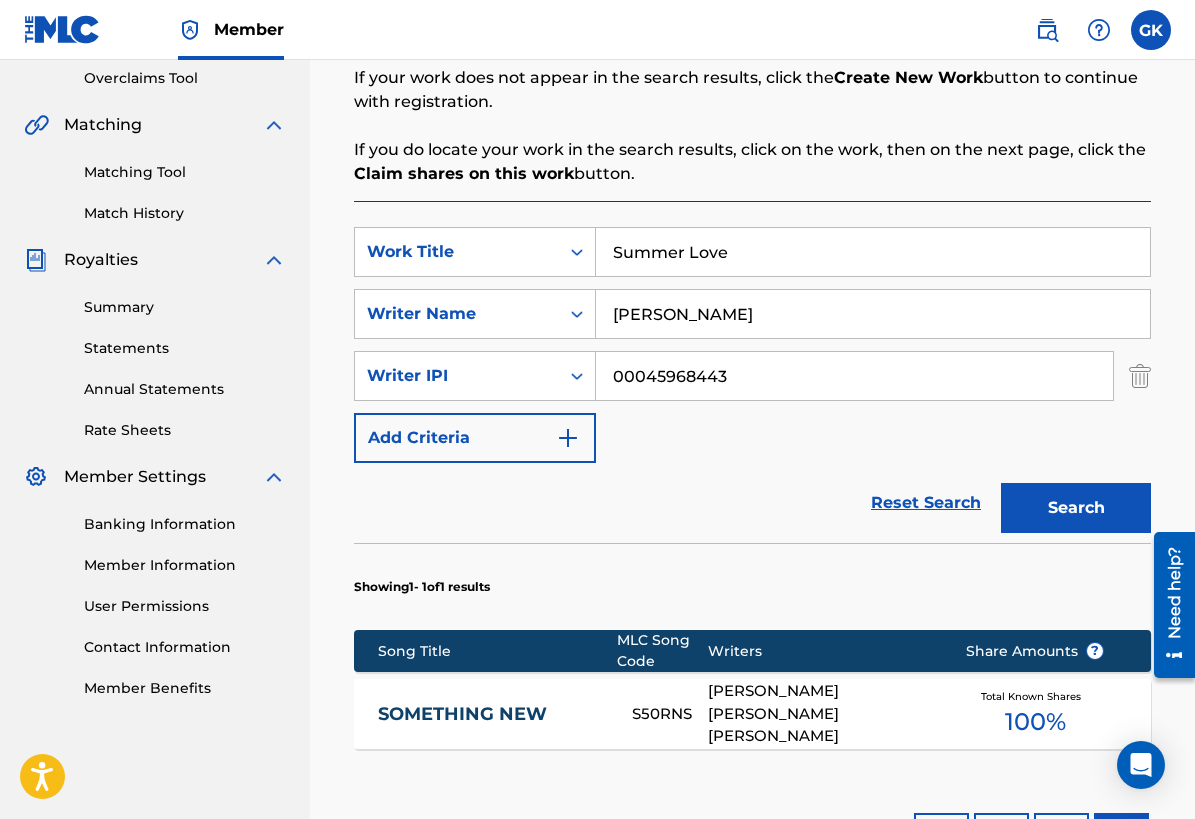 type on "Summer Love" 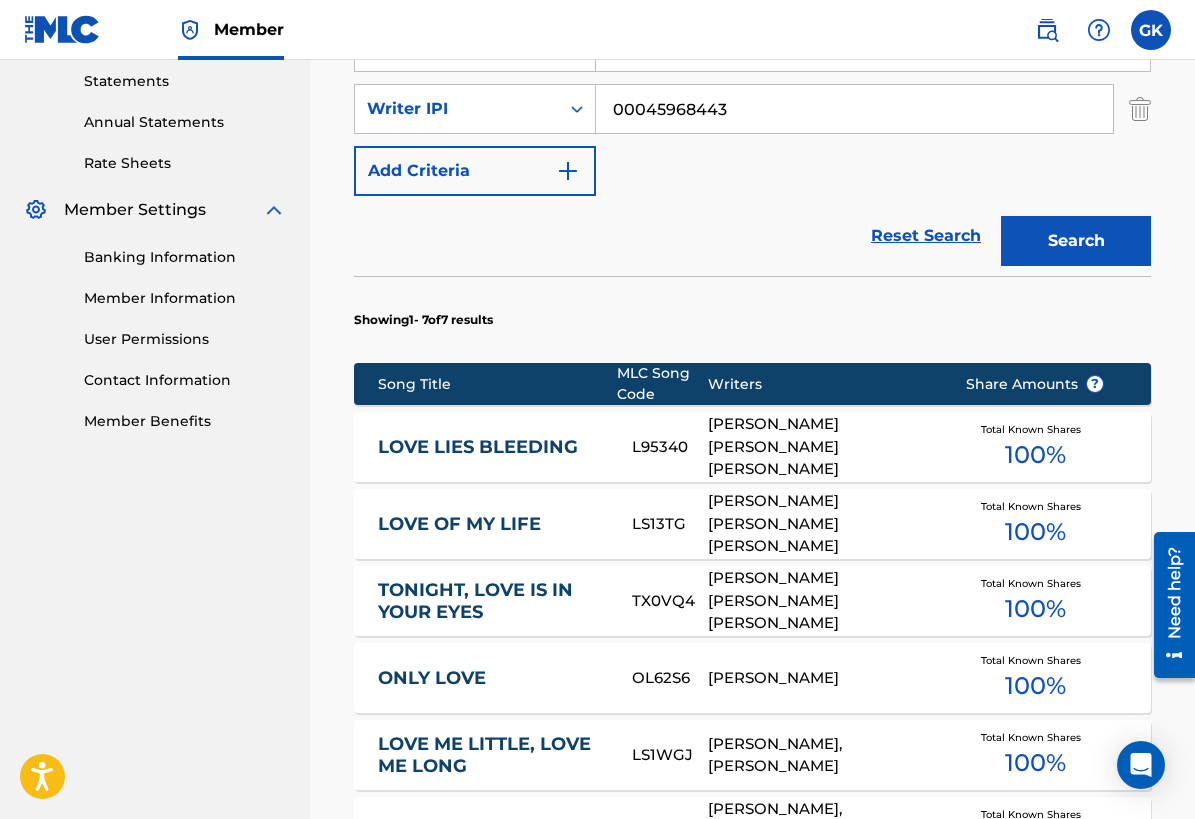 scroll, scrollTop: 687, scrollLeft: 0, axis: vertical 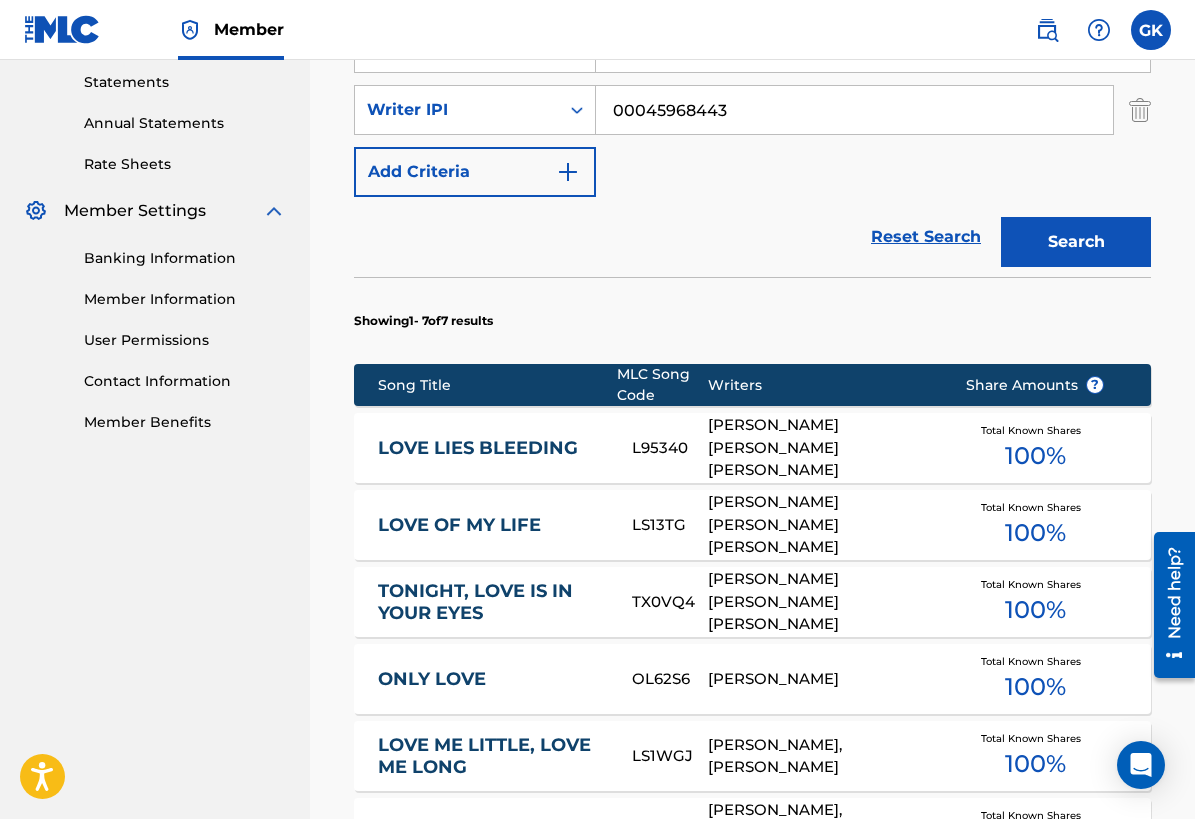 click on "LOVE OF MY LIFE" at bounding box center [491, 525] 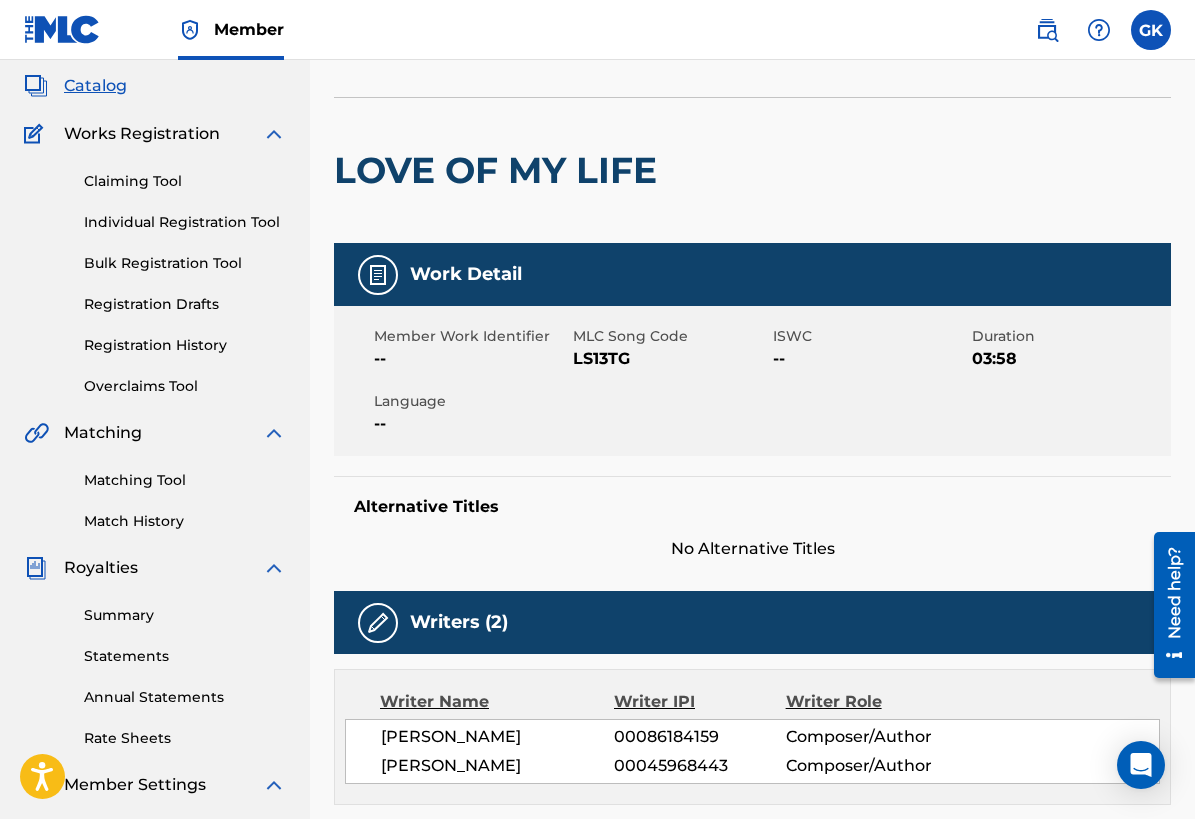 scroll, scrollTop: 0, scrollLeft: 0, axis: both 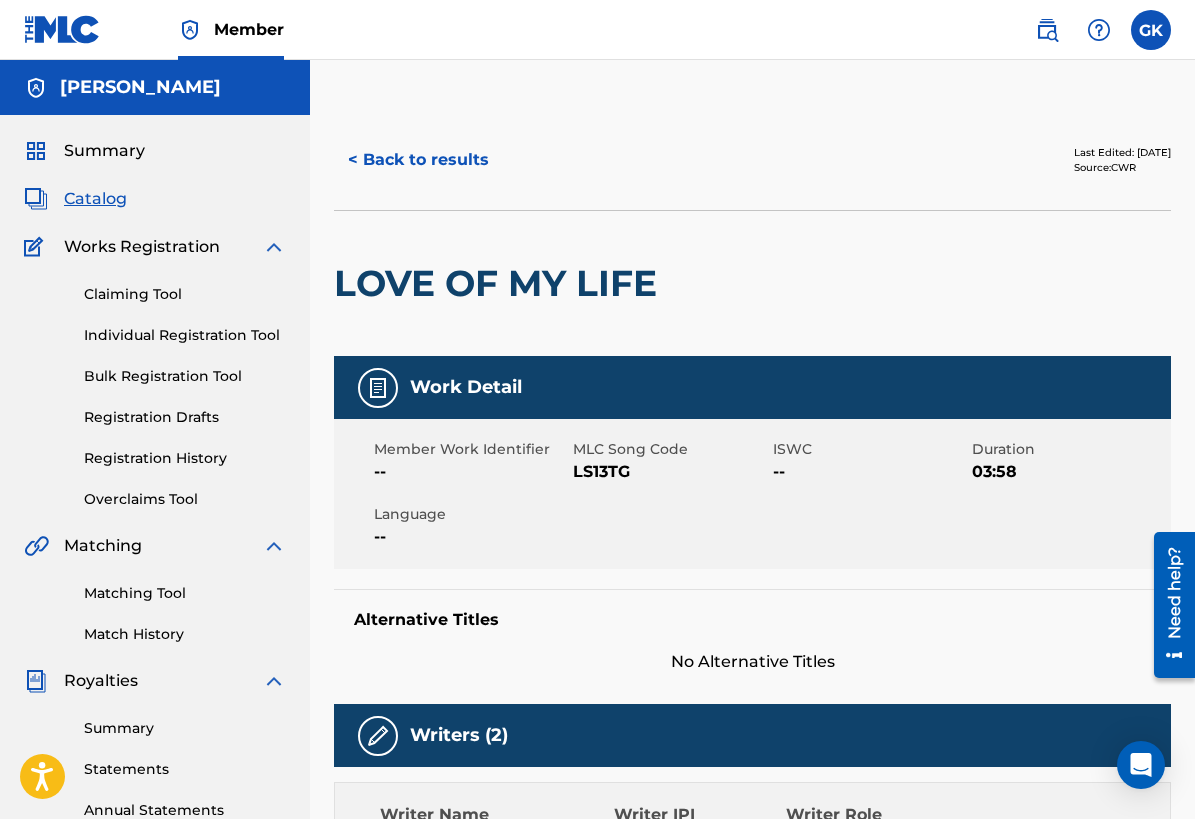 click on "< Back to results" at bounding box center [418, 160] 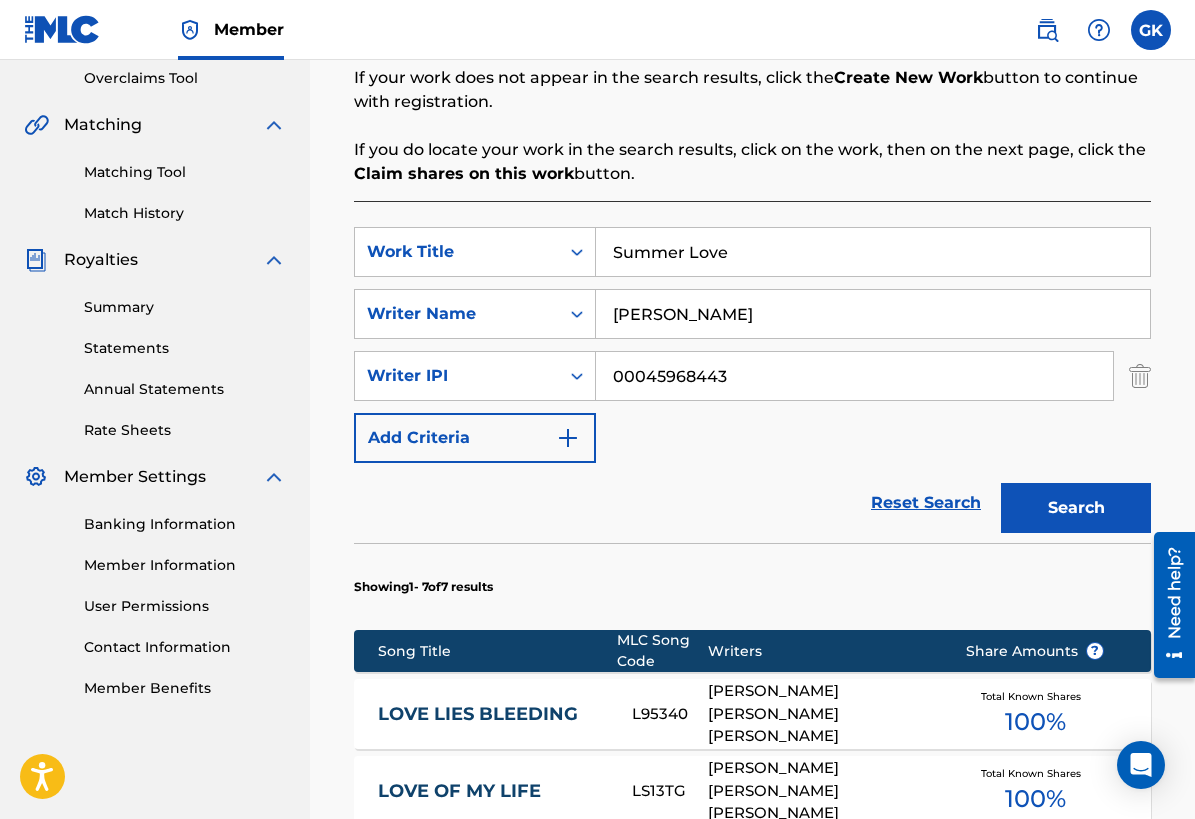 drag, startPoint x: 776, startPoint y: 253, endPoint x: 613, endPoint y: 251, distance: 163.01227 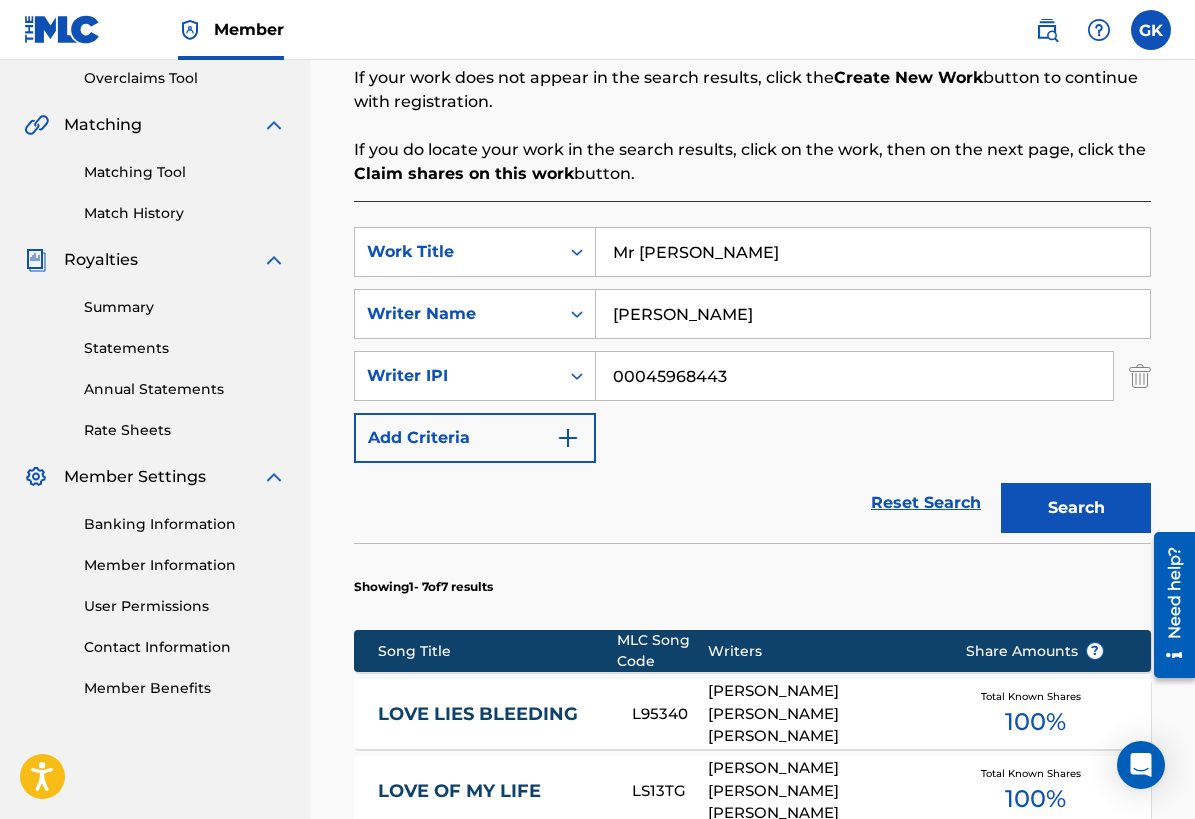 type on "Mr System" 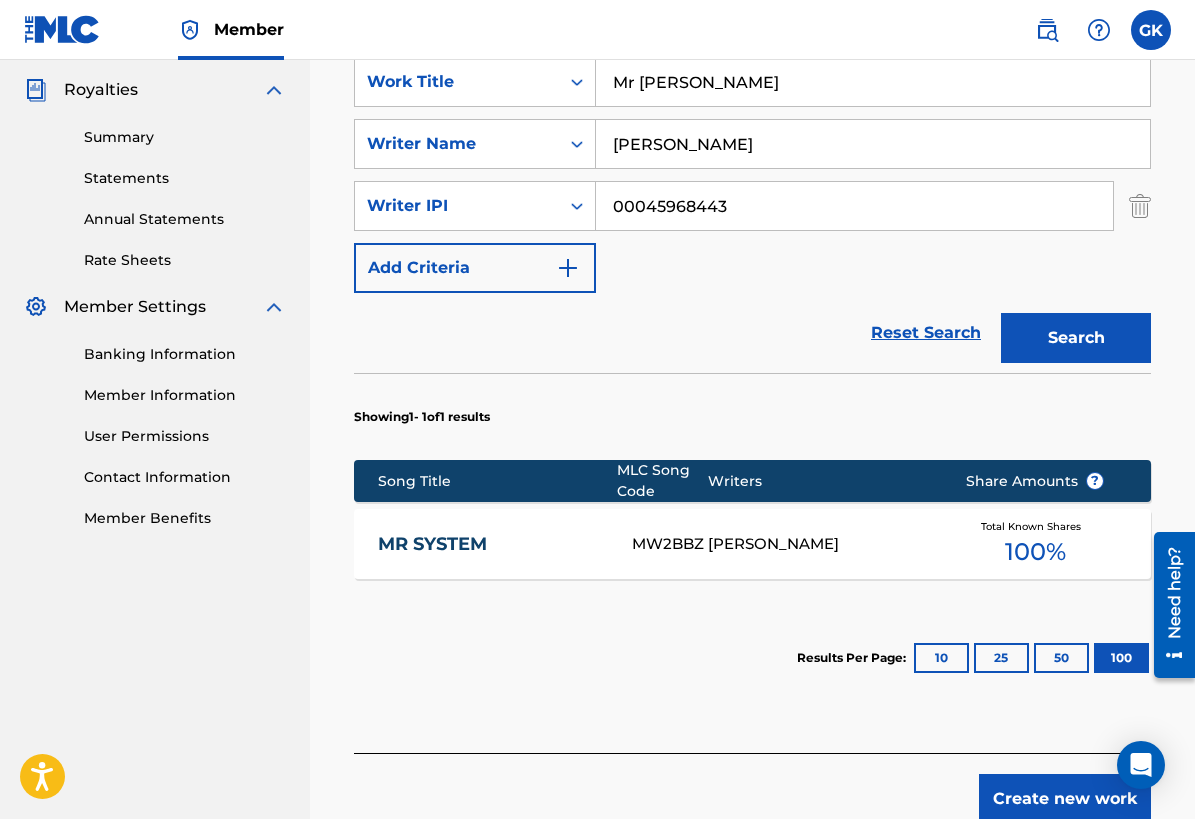scroll, scrollTop: 712, scrollLeft: 0, axis: vertical 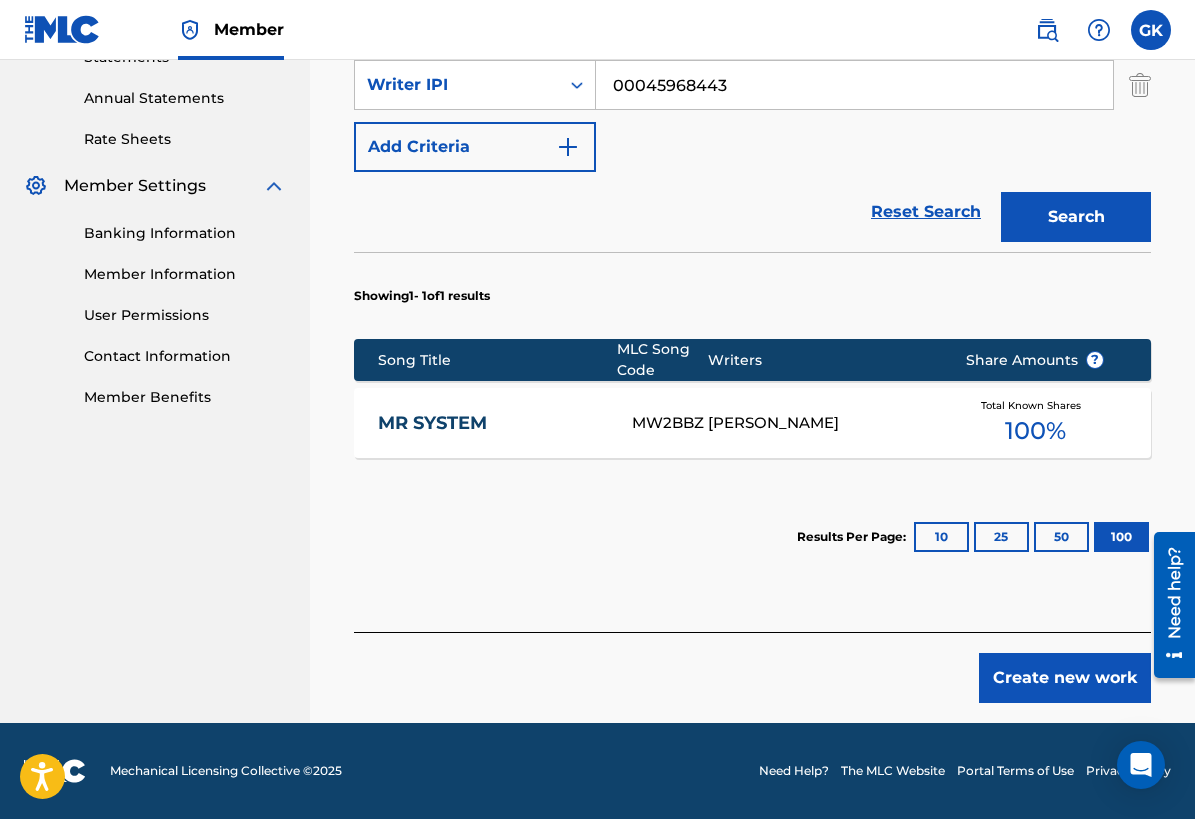 click on "MR SYSTEM" at bounding box center (491, 423) 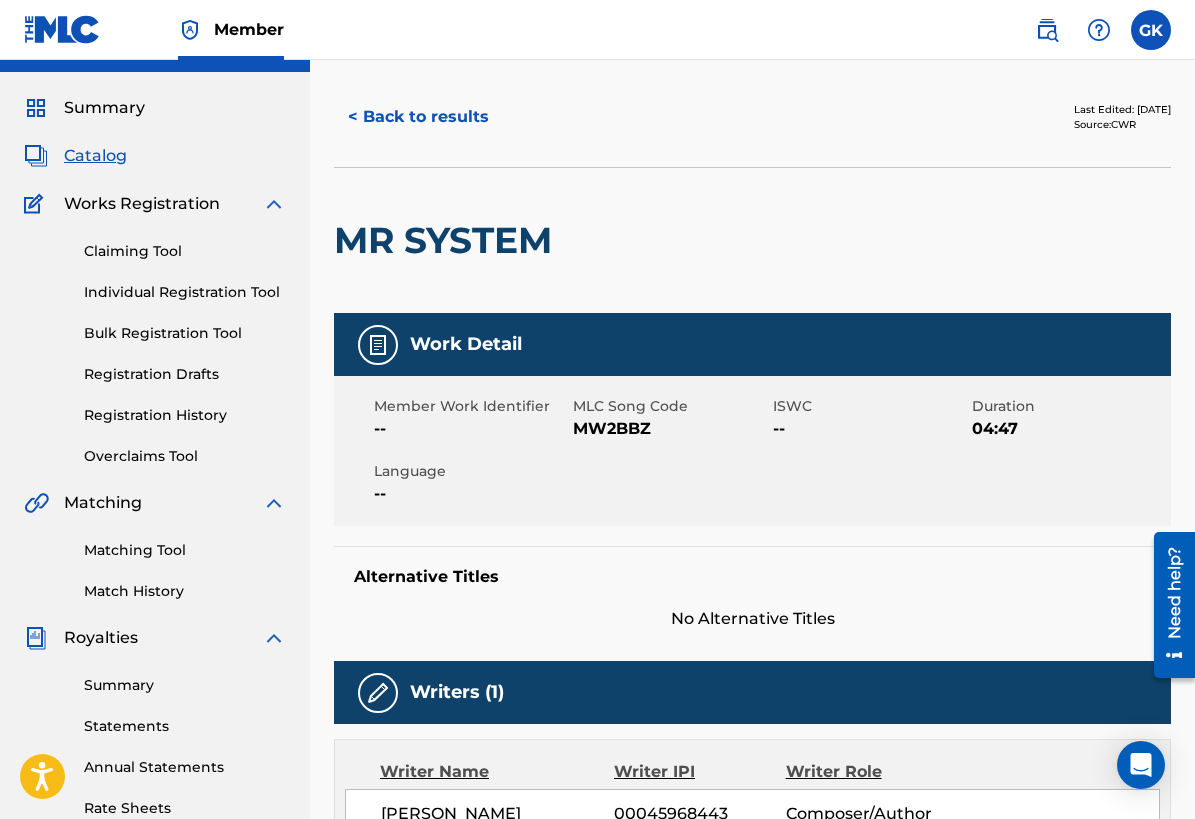 scroll, scrollTop: 0, scrollLeft: 0, axis: both 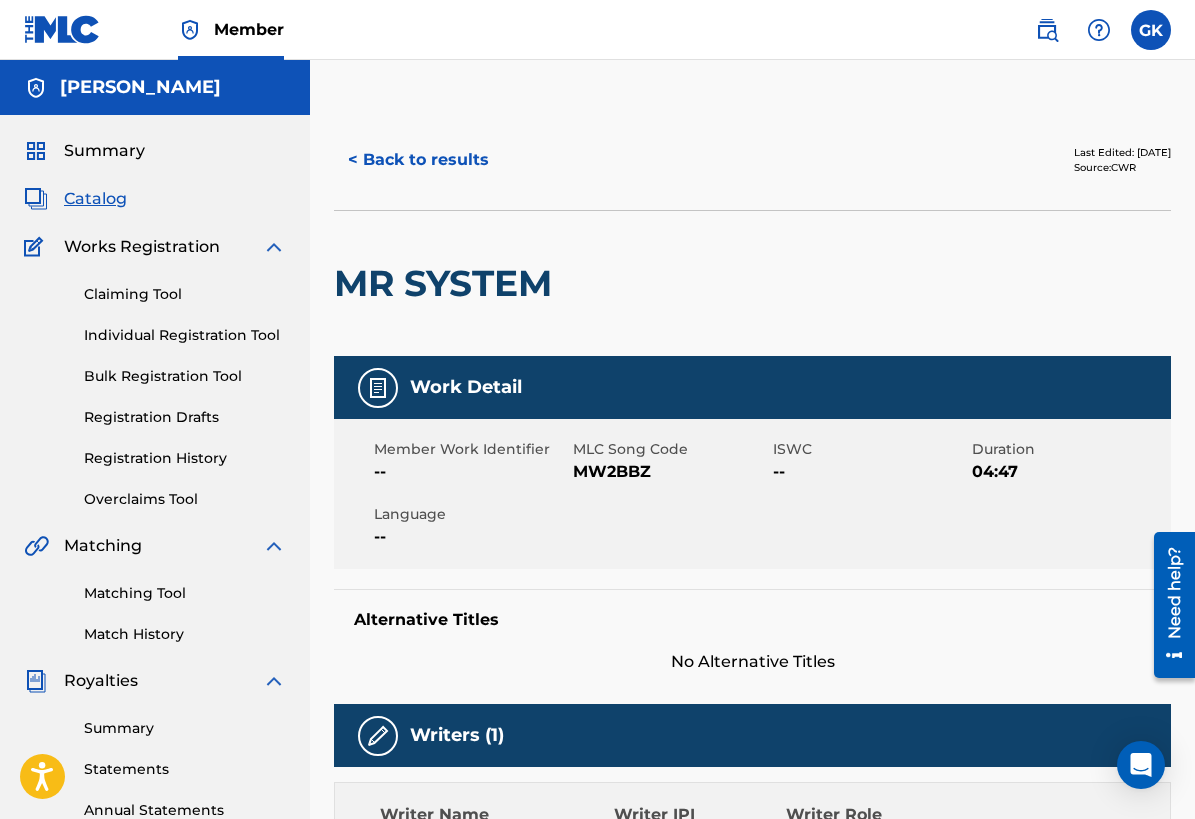 click on "Claiming Tool" at bounding box center (185, 294) 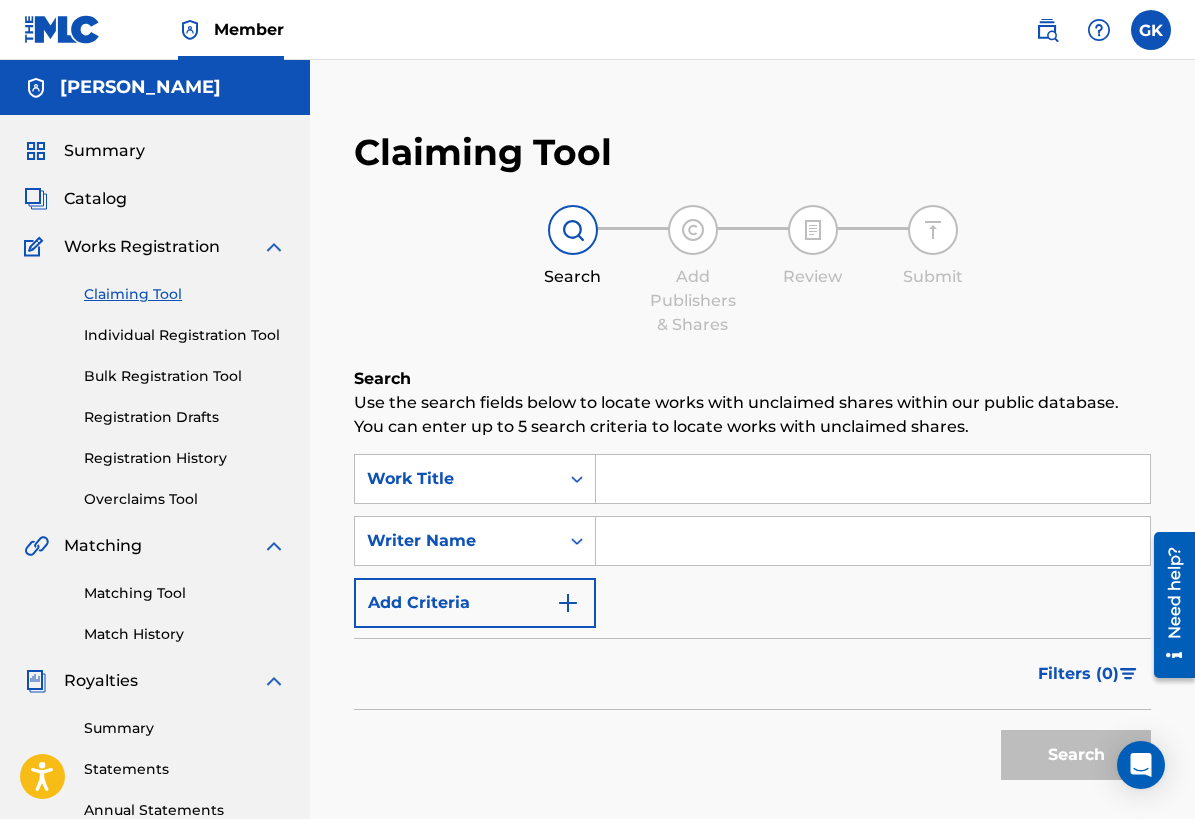 click at bounding box center [873, 479] 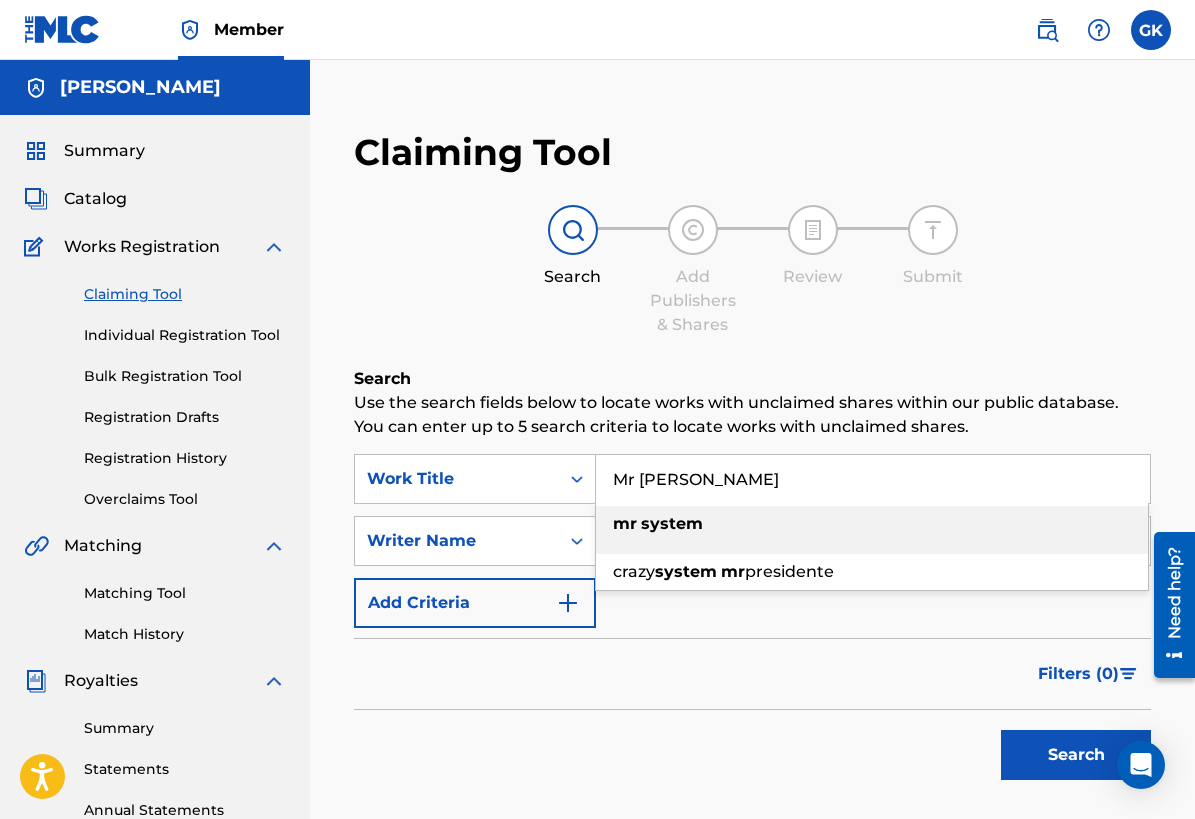 click on "system" at bounding box center [672, 523] 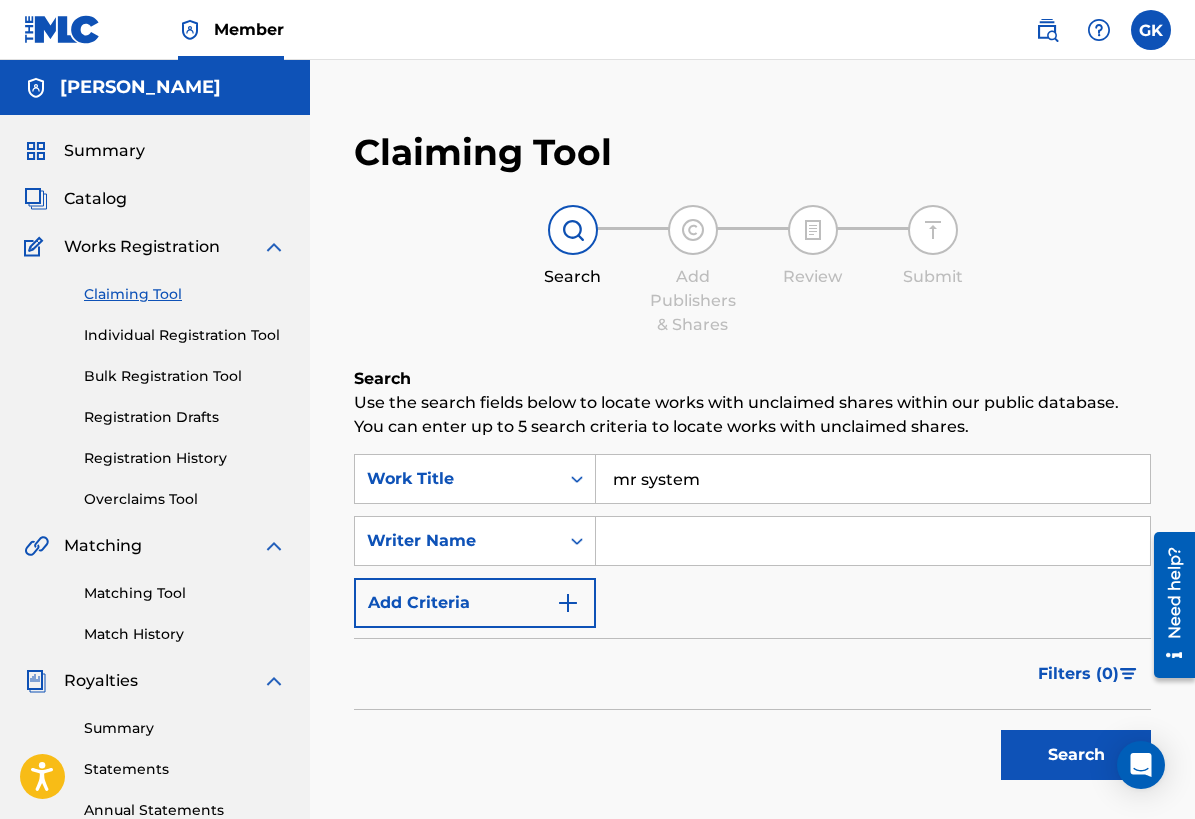 click at bounding box center (873, 541) 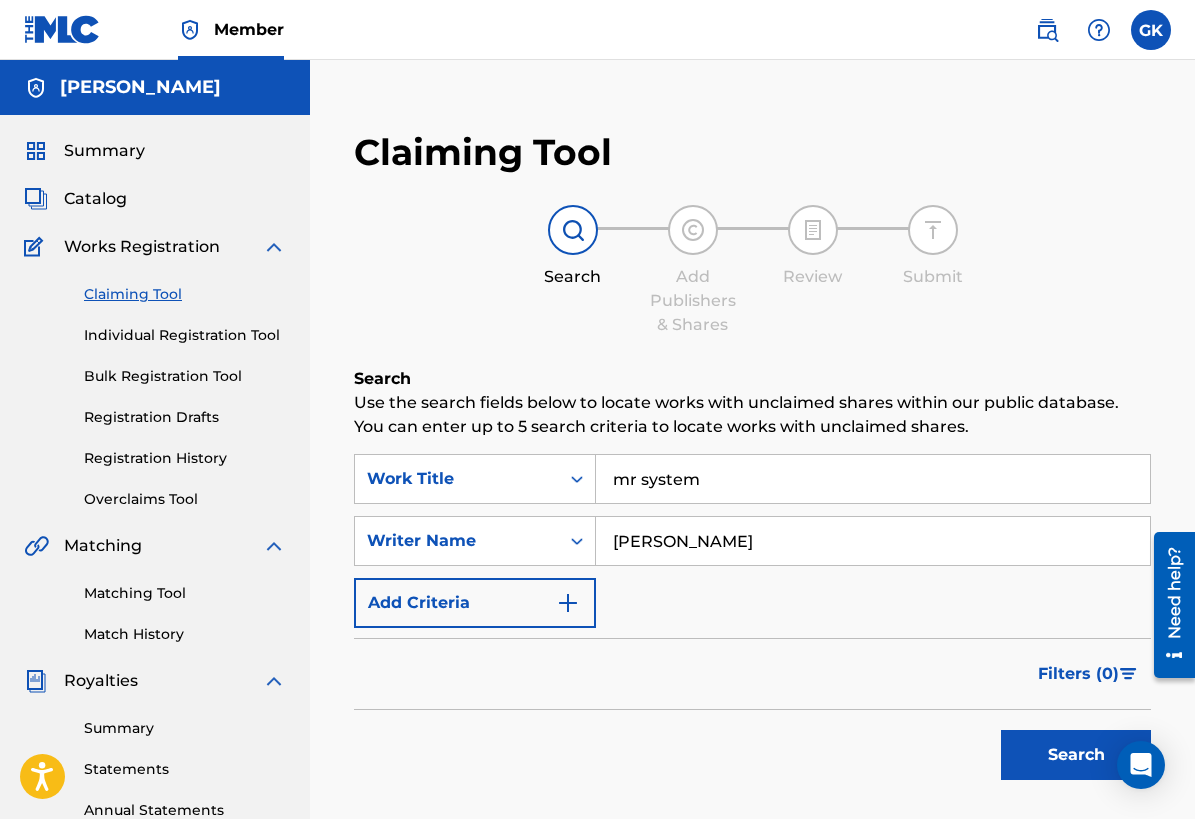 type on "[PERSON_NAME]" 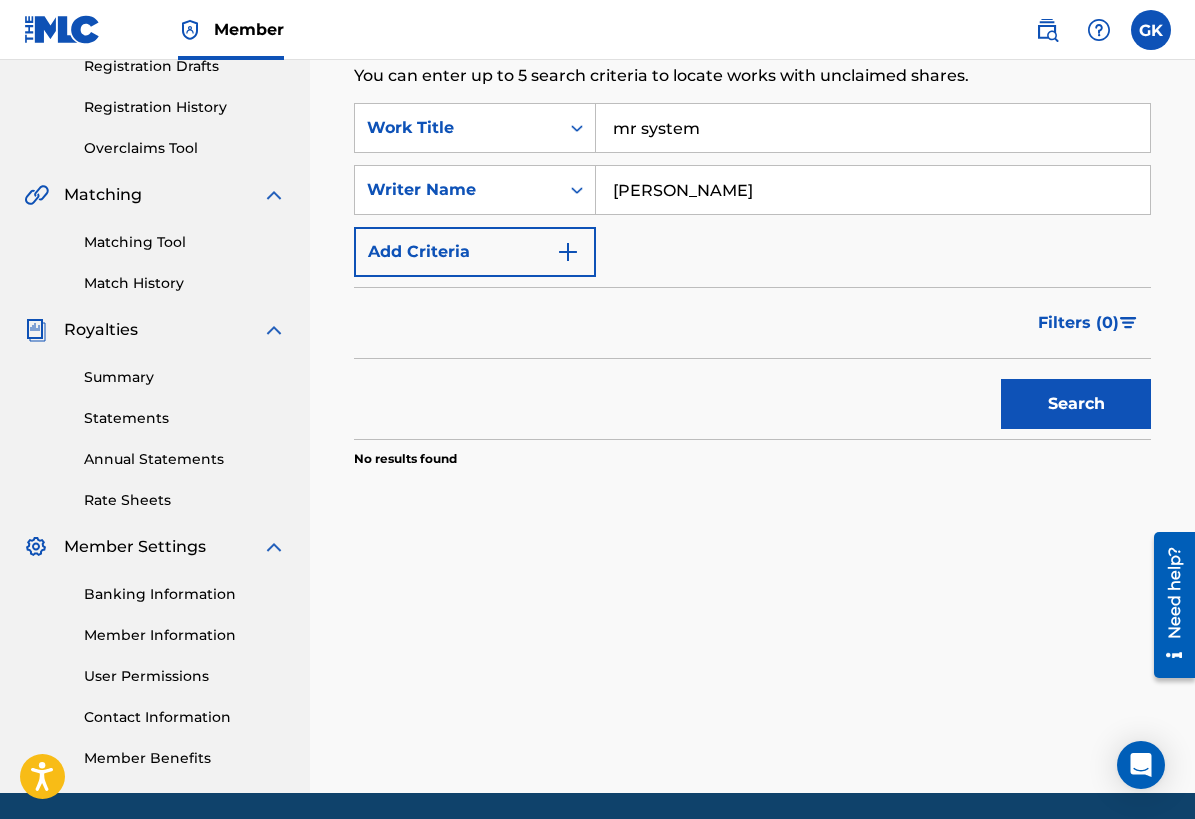 scroll, scrollTop: 376, scrollLeft: 0, axis: vertical 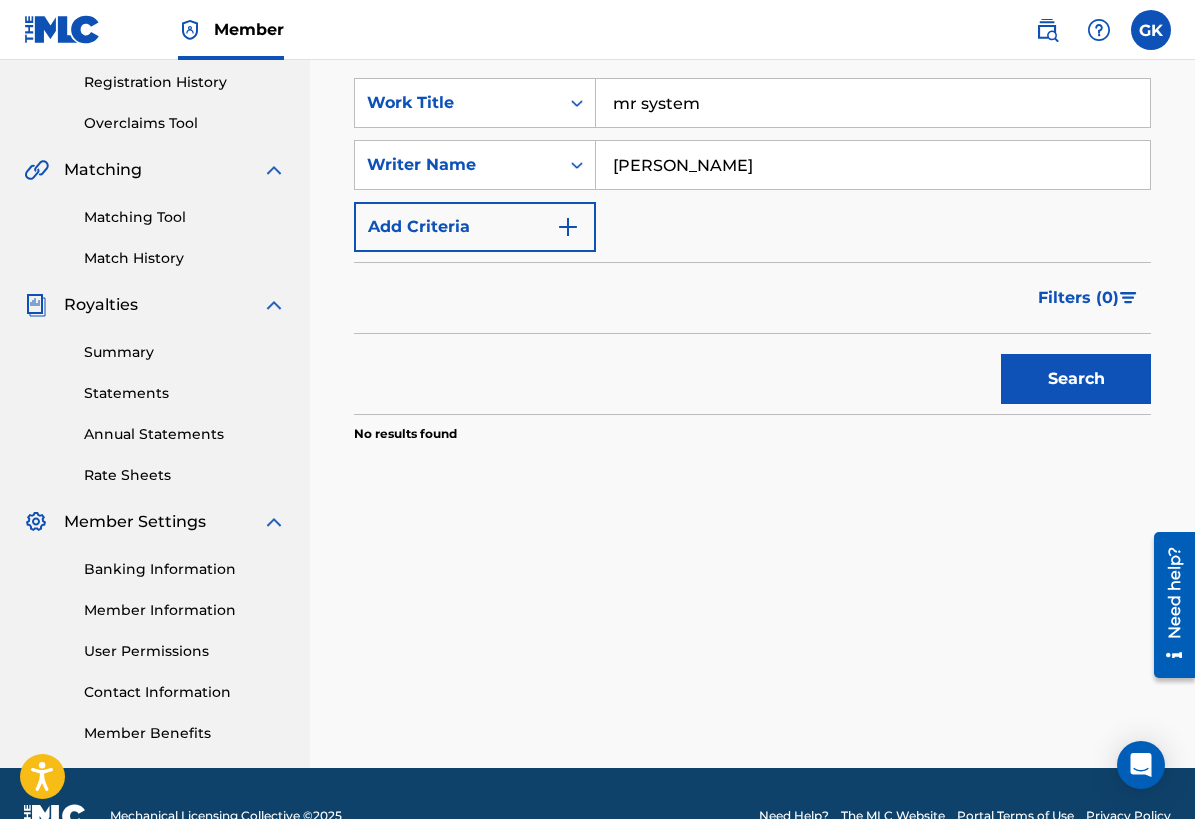click on "Search" at bounding box center [1076, 379] 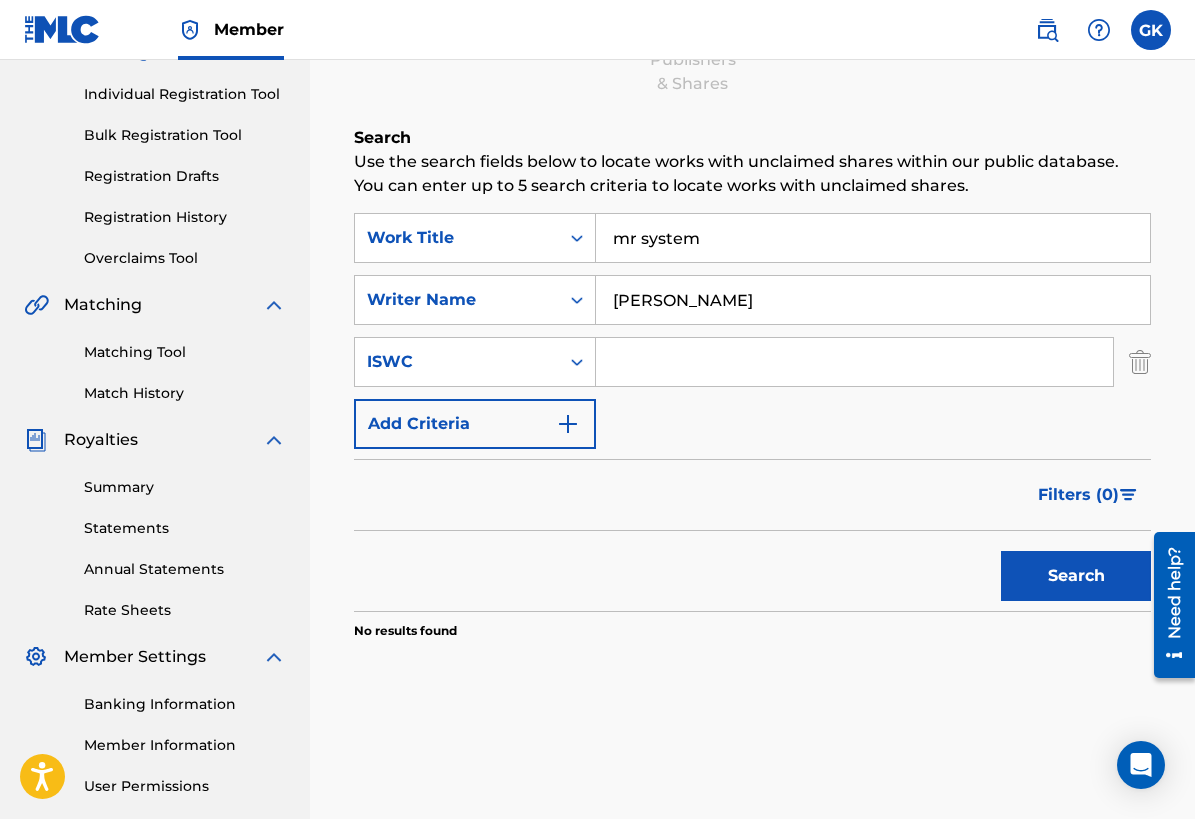 scroll, scrollTop: 244, scrollLeft: 0, axis: vertical 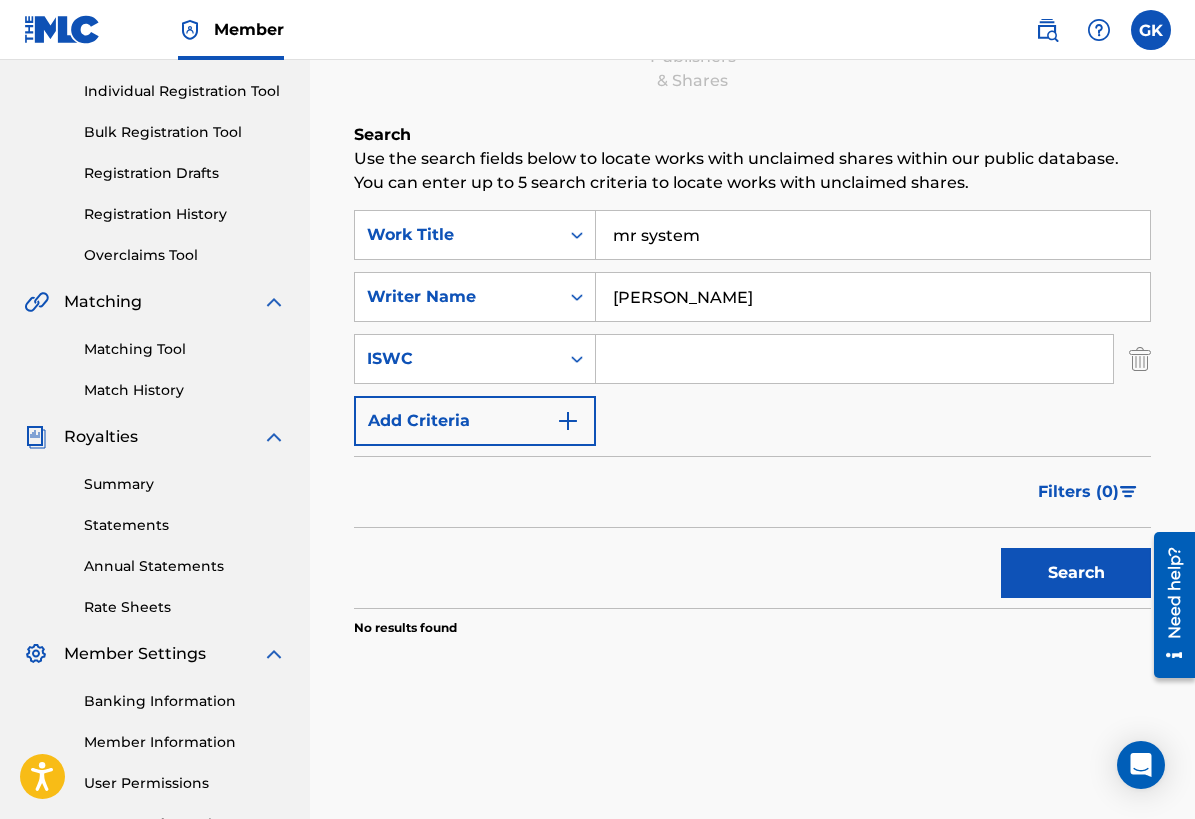 click at bounding box center [1151, 30] 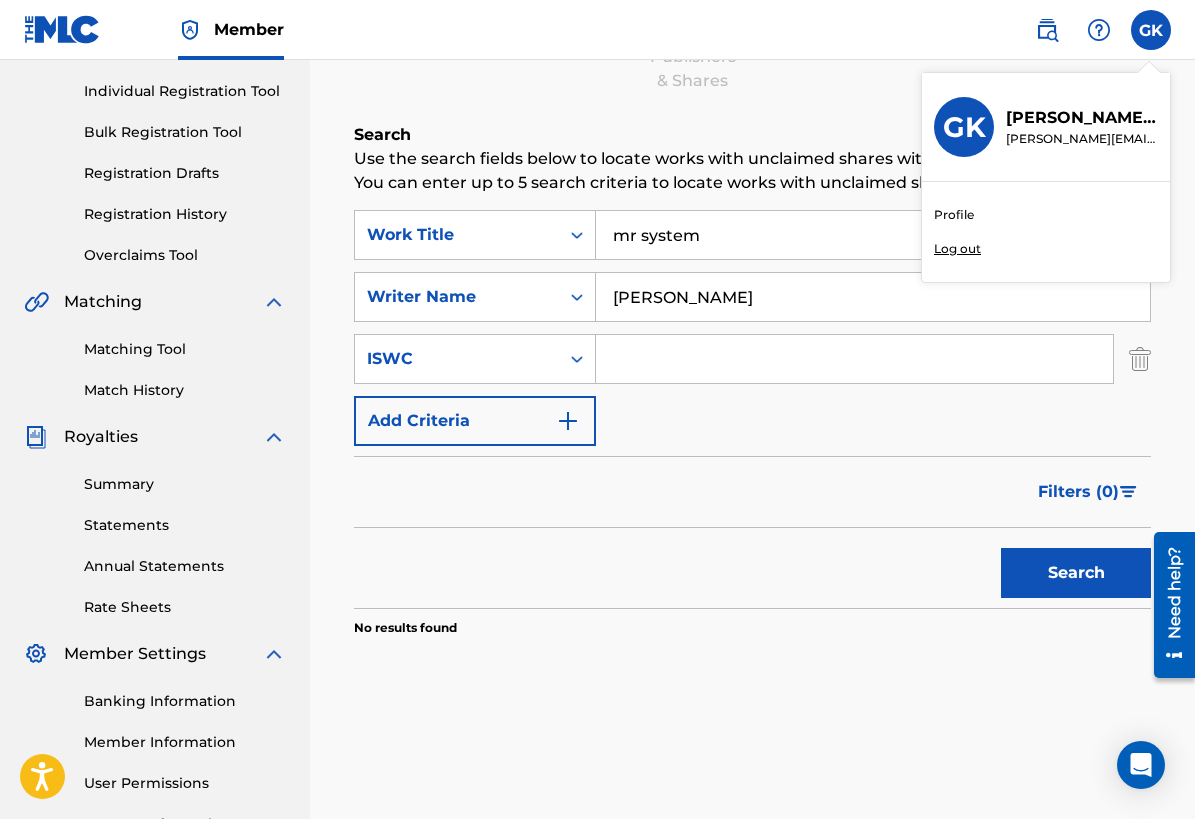 click on "Log out" at bounding box center [957, 249] 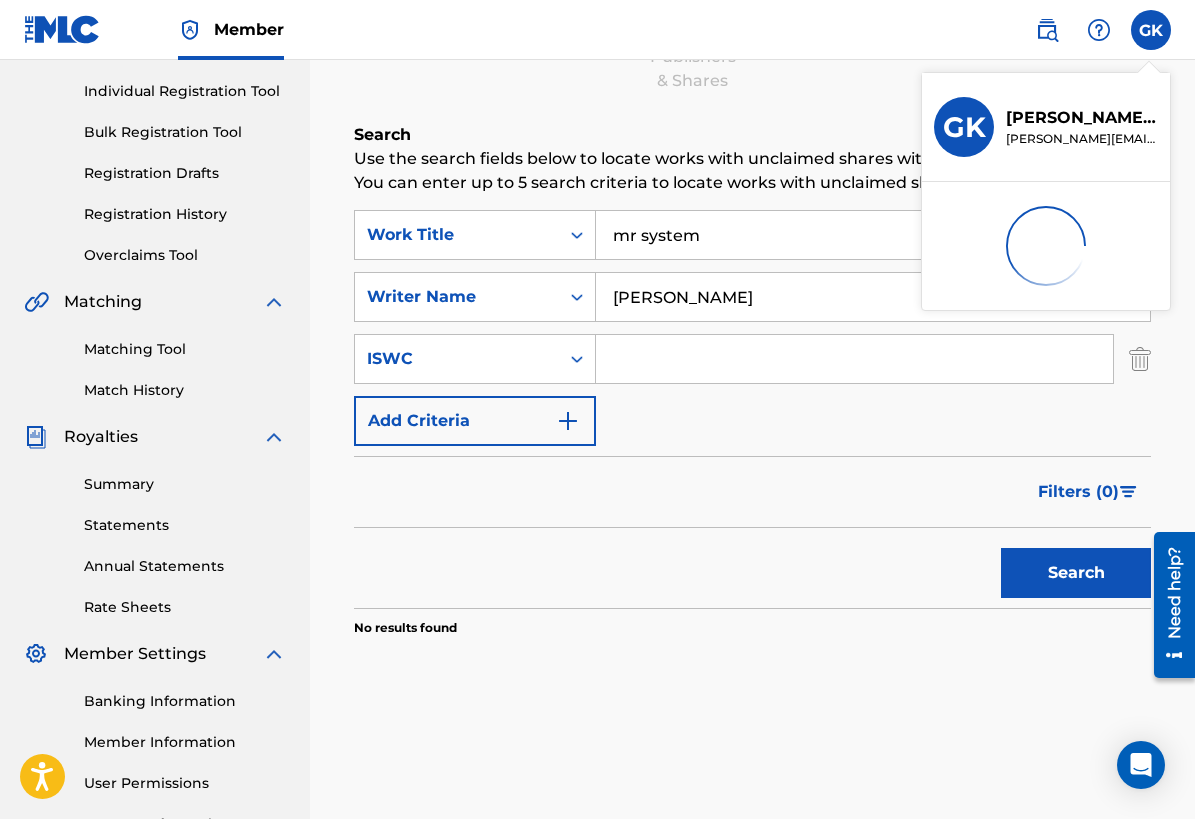 scroll, scrollTop: 0, scrollLeft: 0, axis: both 